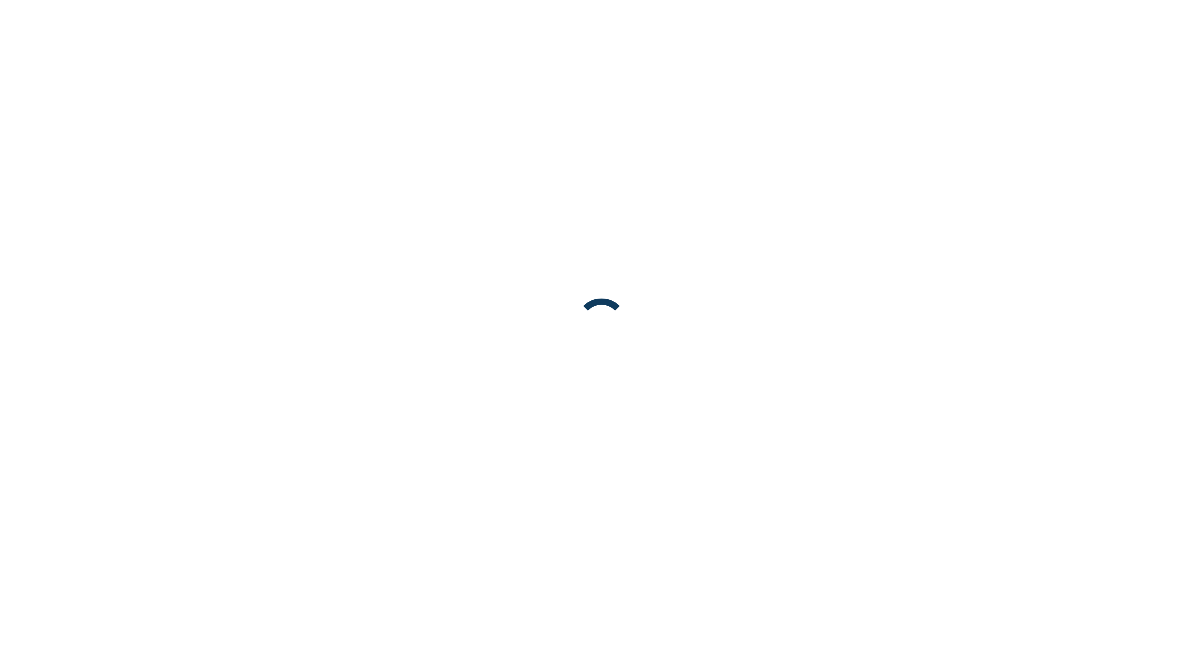 scroll, scrollTop: 0, scrollLeft: 0, axis: both 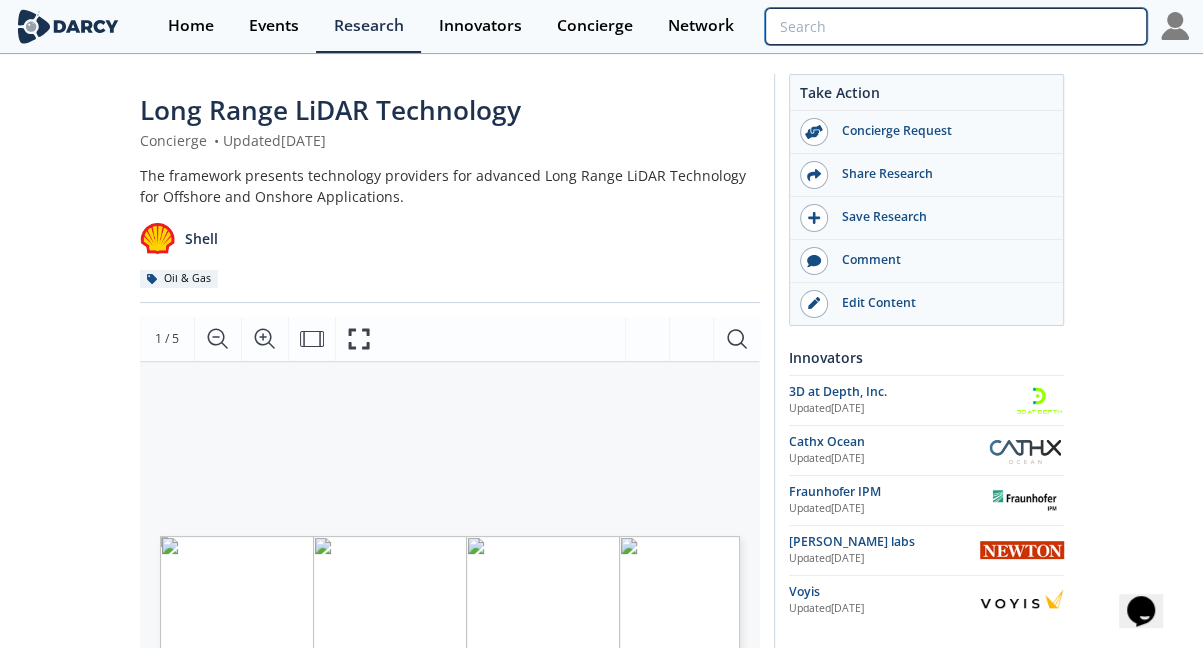 click at bounding box center [956, 26] 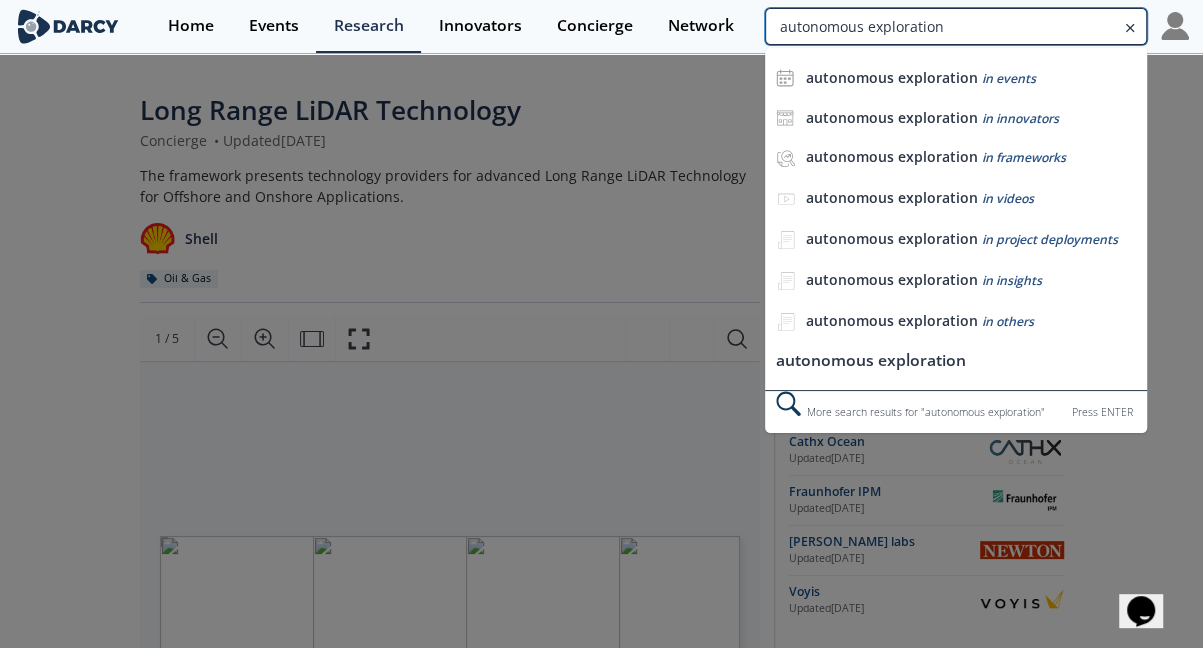 type on "autonomous exploration" 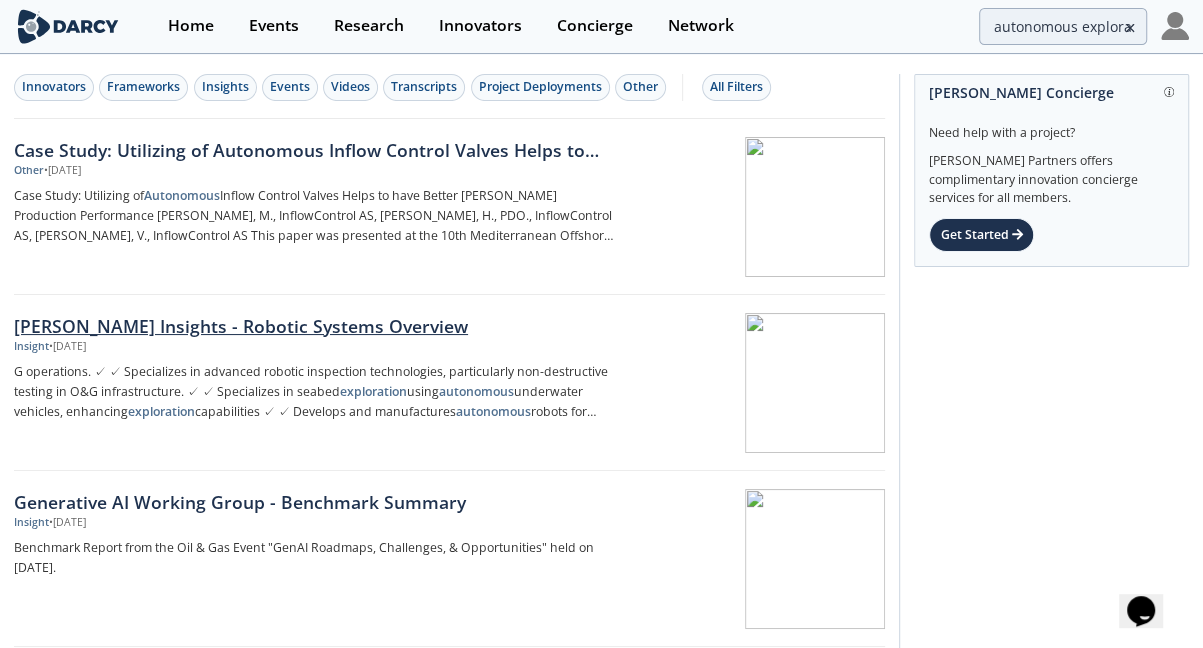 click on "Darcy Insights - Robotic Systems Overview" at bounding box center (316, 326) 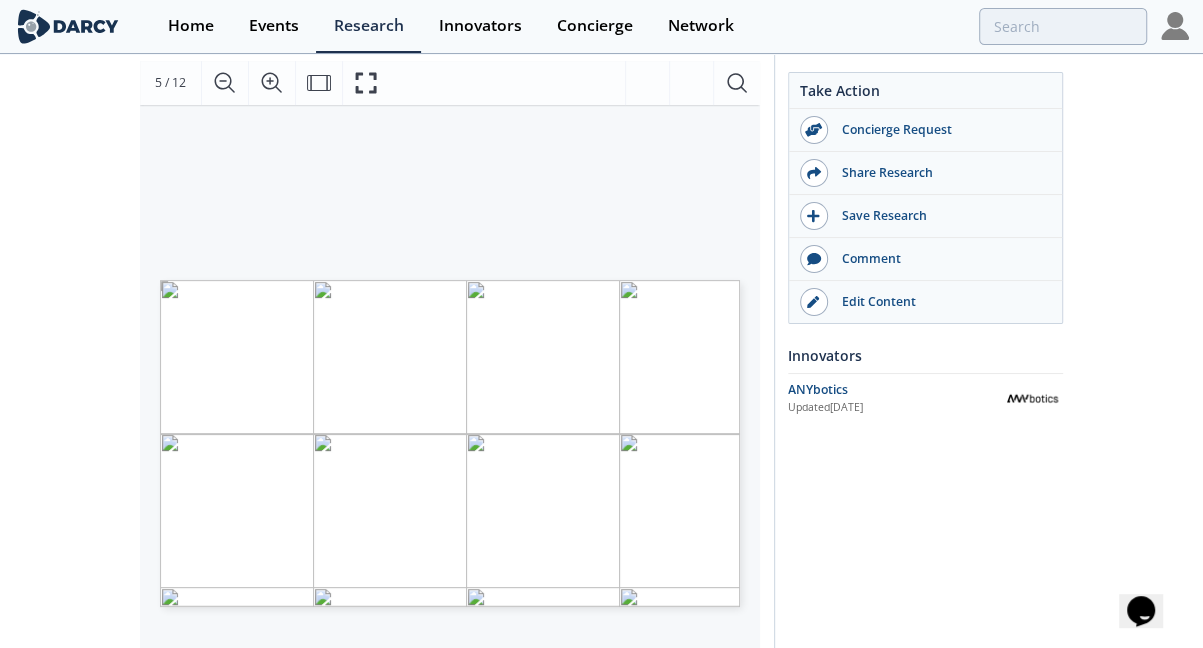 scroll, scrollTop: 300, scrollLeft: 0, axis: vertical 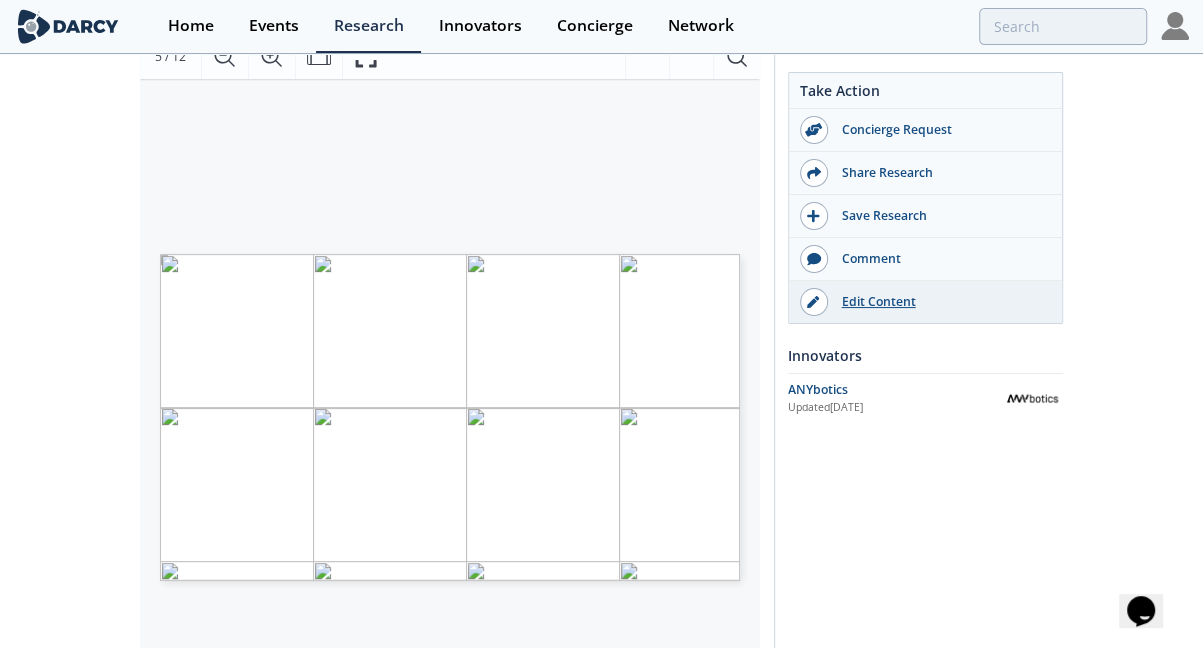 click on "Edit Content" at bounding box center [940, 302] 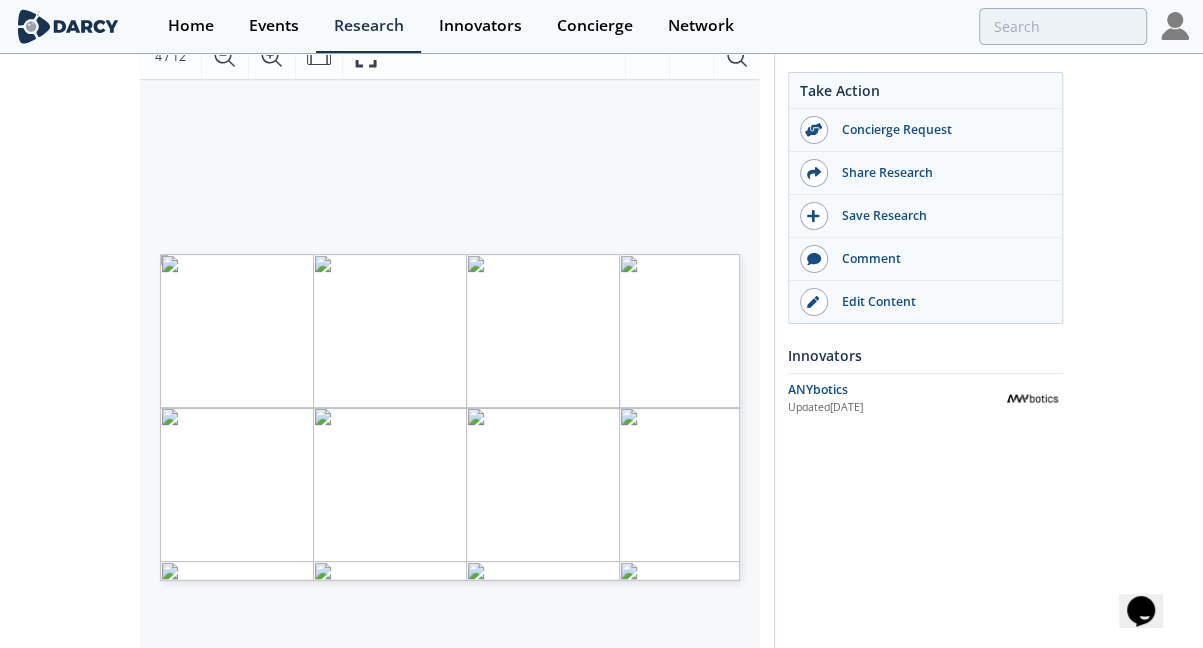 type on "autonomous exploration" 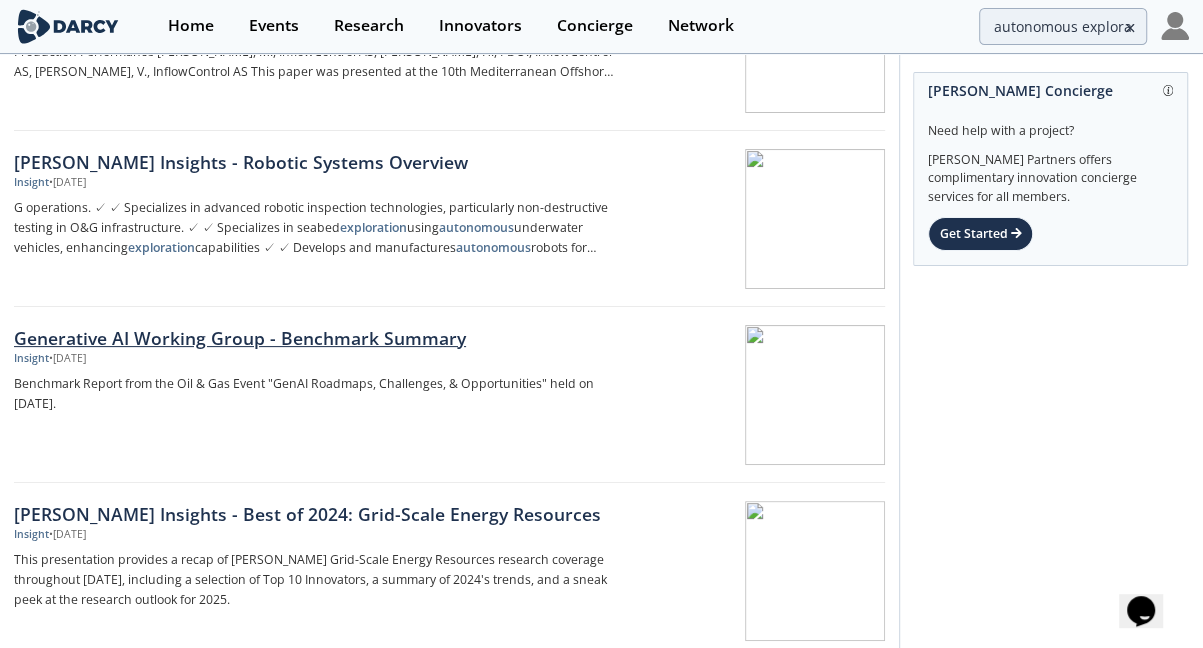 scroll, scrollTop: 200, scrollLeft: 0, axis: vertical 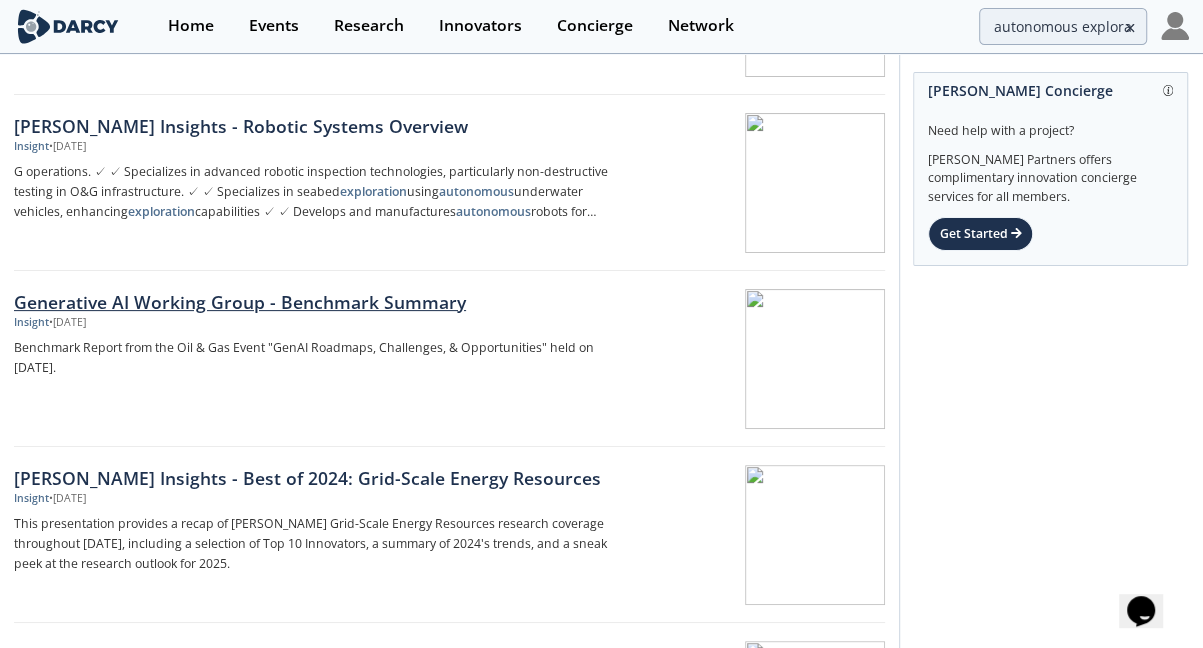 click on "Generative AI Working Group - Benchmark Summary" at bounding box center (316, 302) 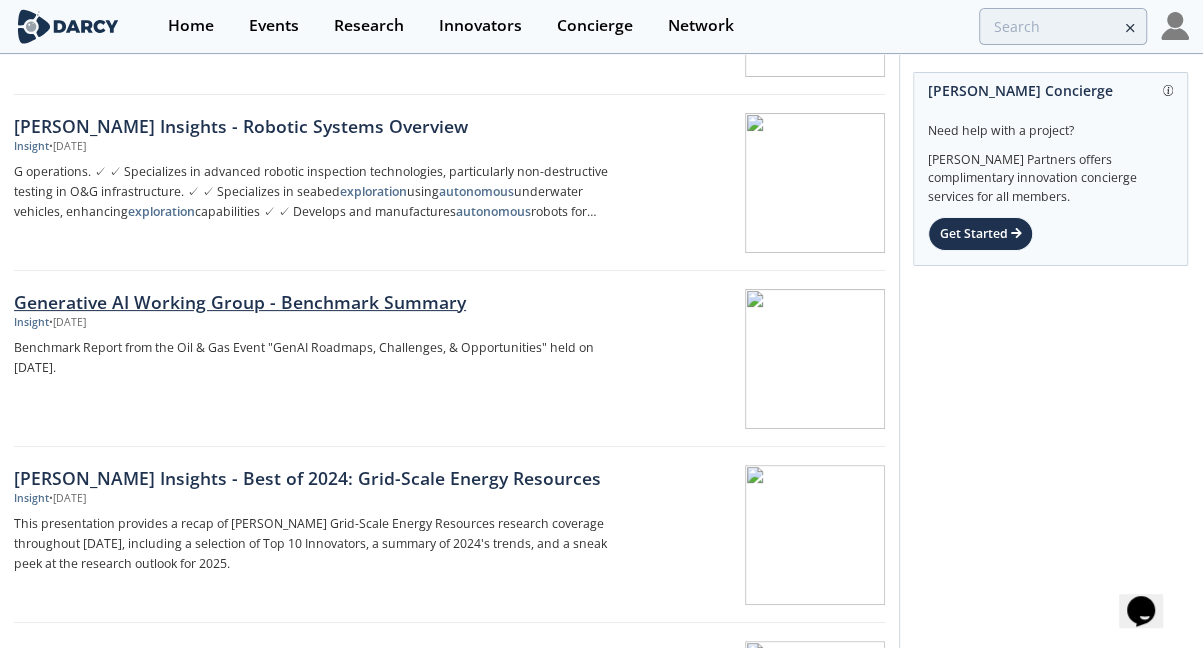 scroll, scrollTop: 0, scrollLeft: 0, axis: both 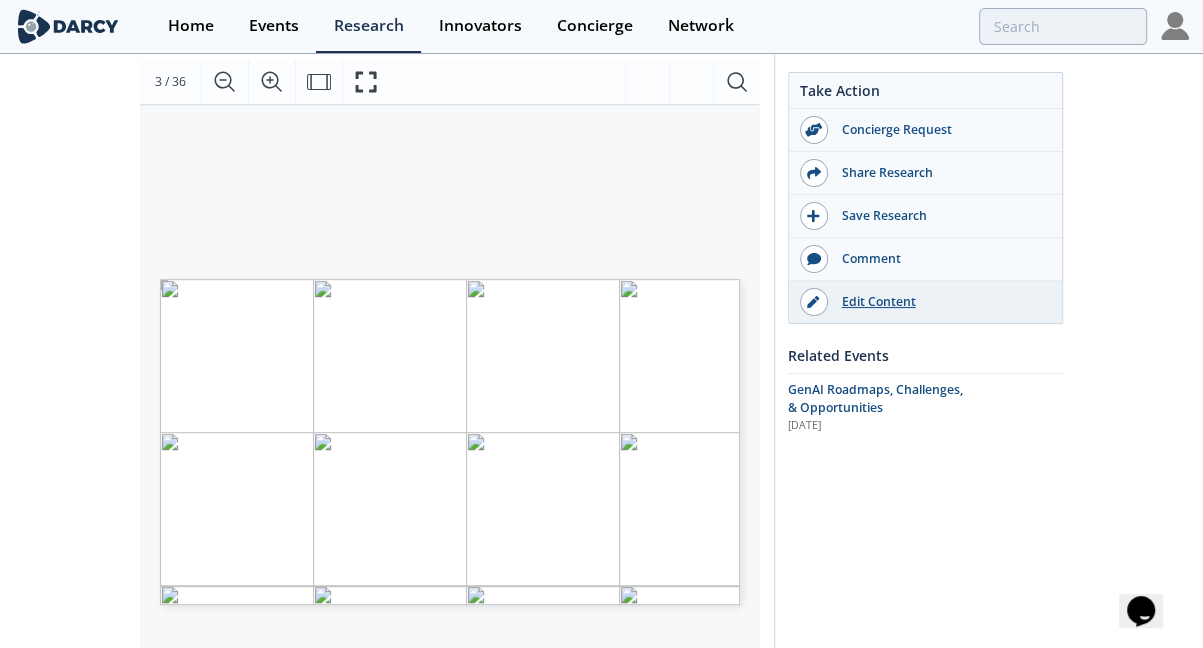 click on "Edit Content" at bounding box center (940, 302) 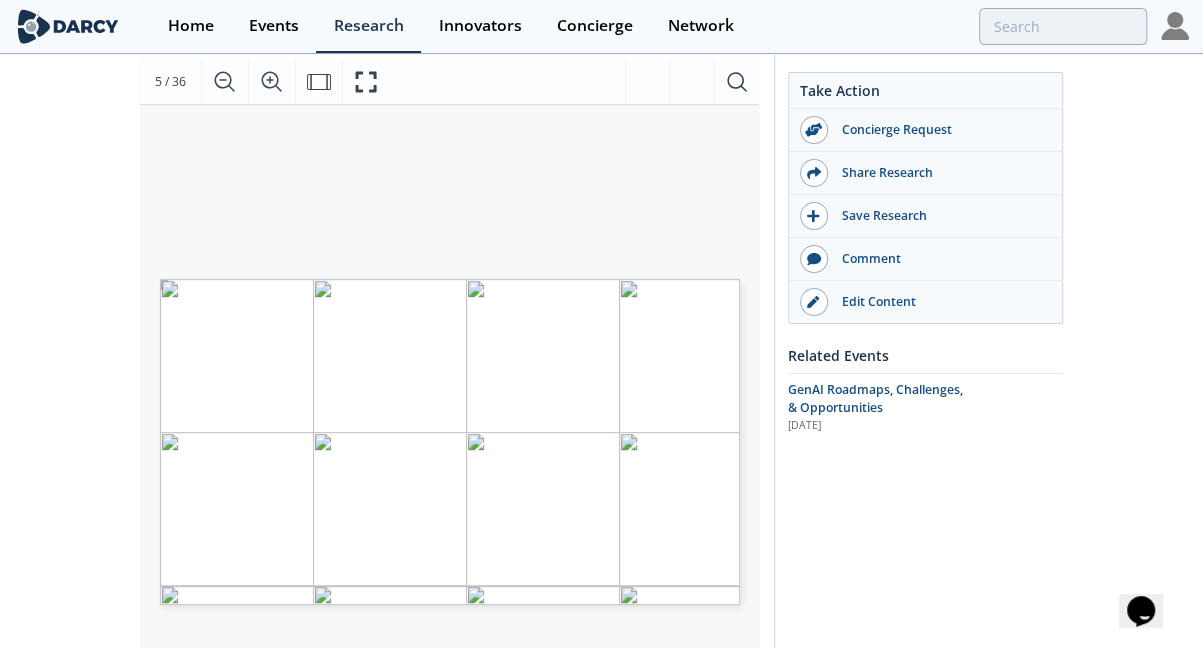 type on "autonomous exploration" 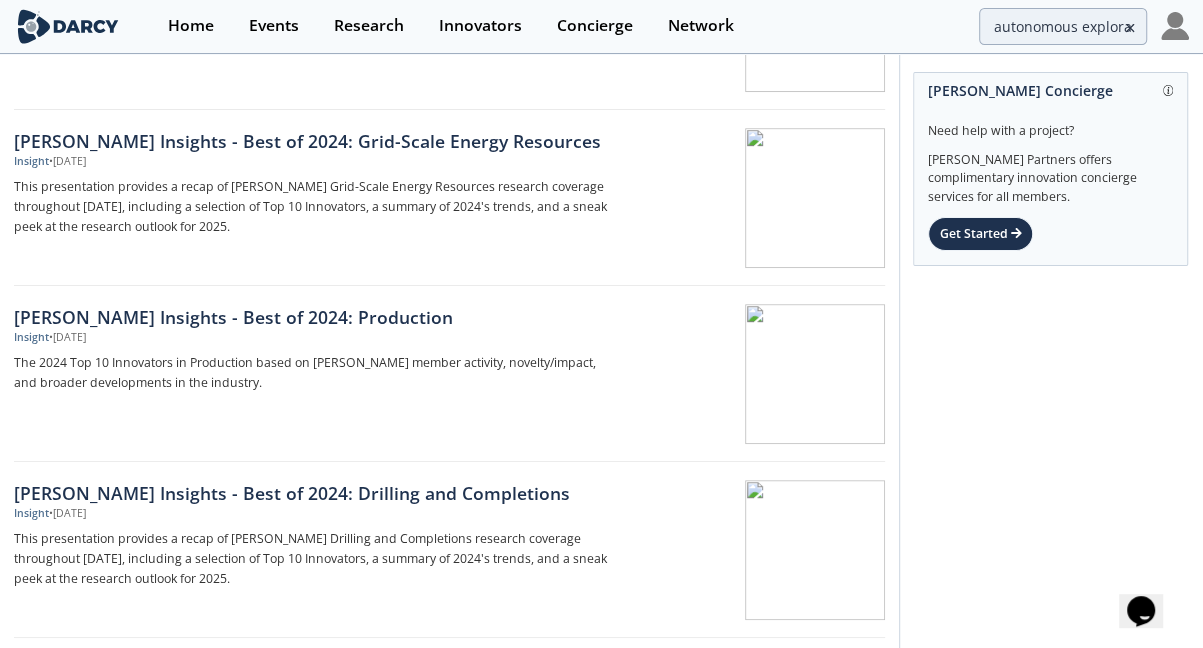 scroll, scrollTop: 500, scrollLeft: 0, axis: vertical 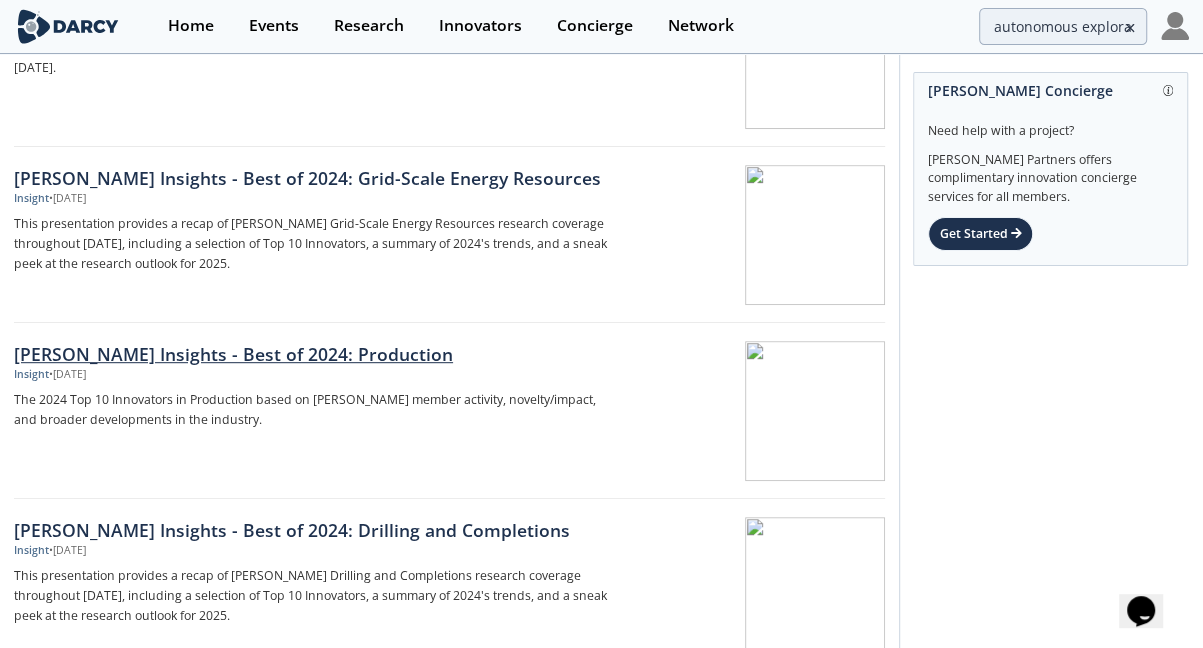 click on "Darcy Insights - Best of 2024: Production" at bounding box center [316, 354] 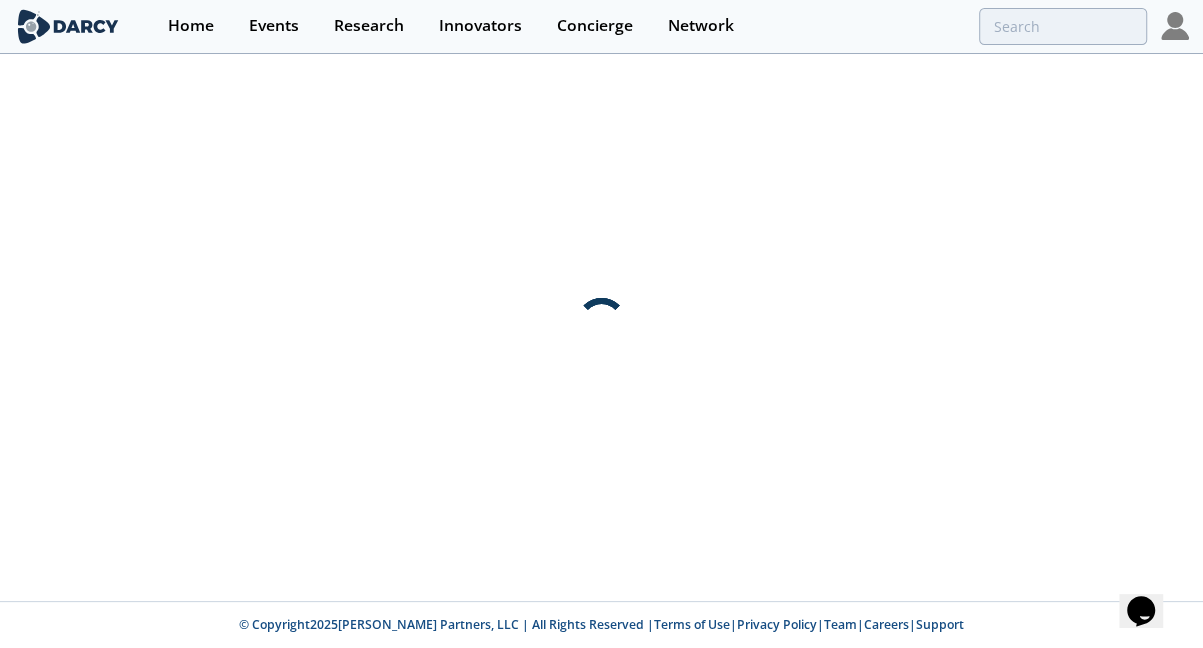 scroll, scrollTop: 0, scrollLeft: 0, axis: both 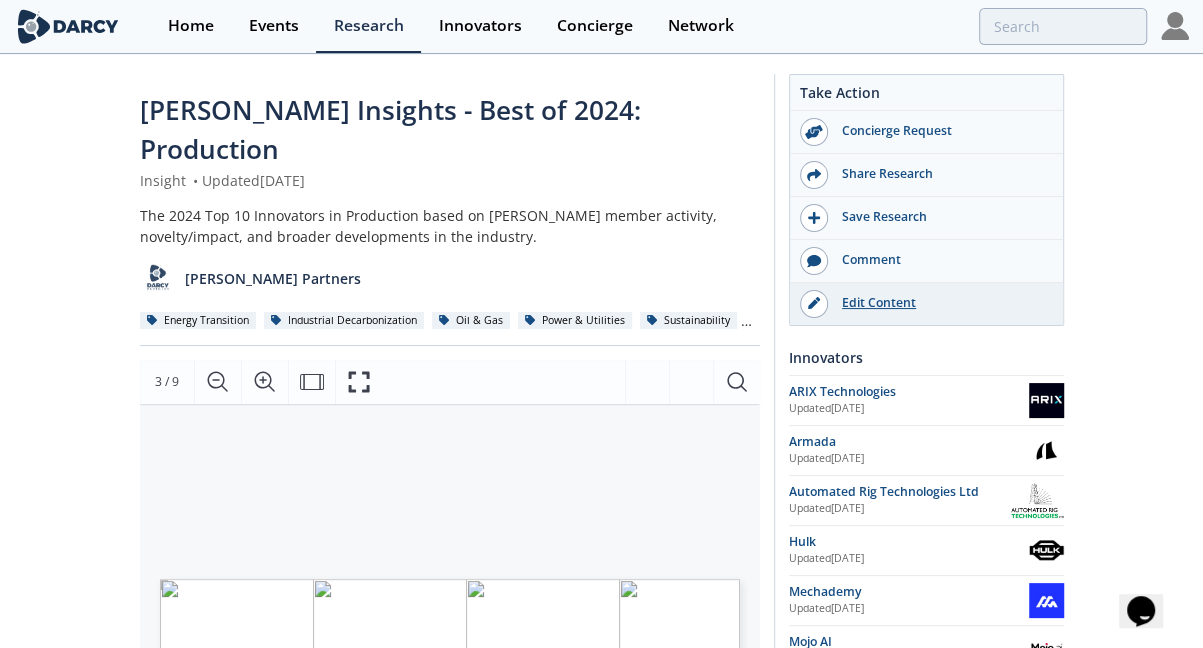 click on "Edit Content" at bounding box center (940, 303) 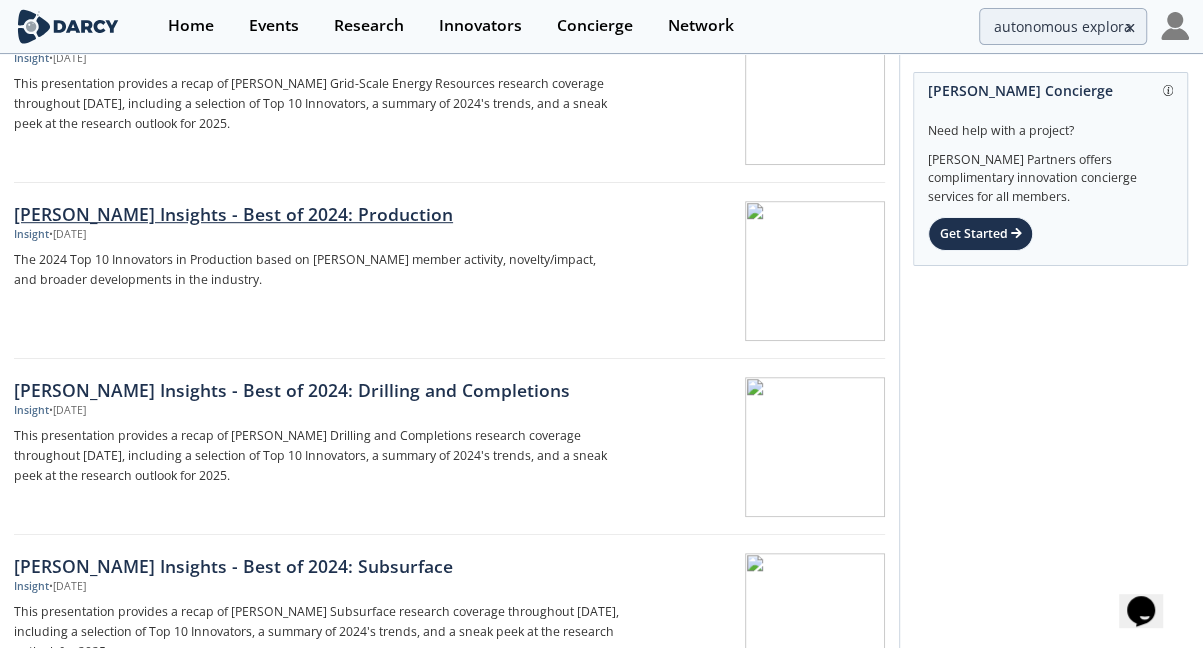 scroll, scrollTop: 700, scrollLeft: 0, axis: vertical 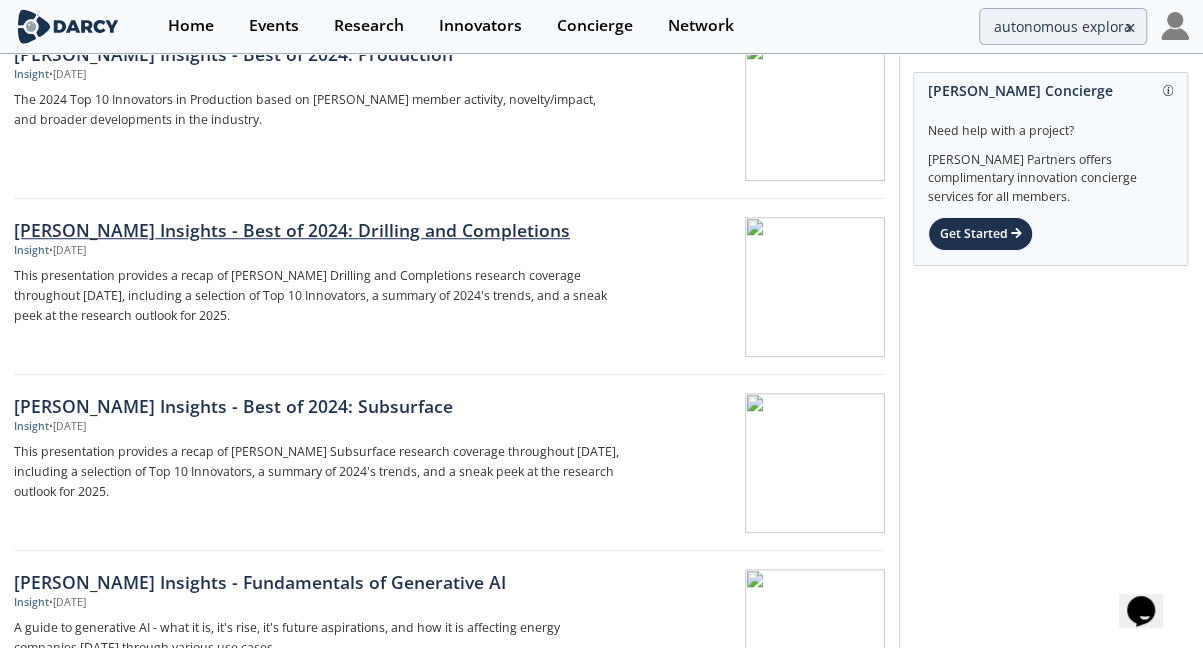 click on "Darcy Insights - Best of 2024: Drilling and Completions" at bounding box center [316, 230] 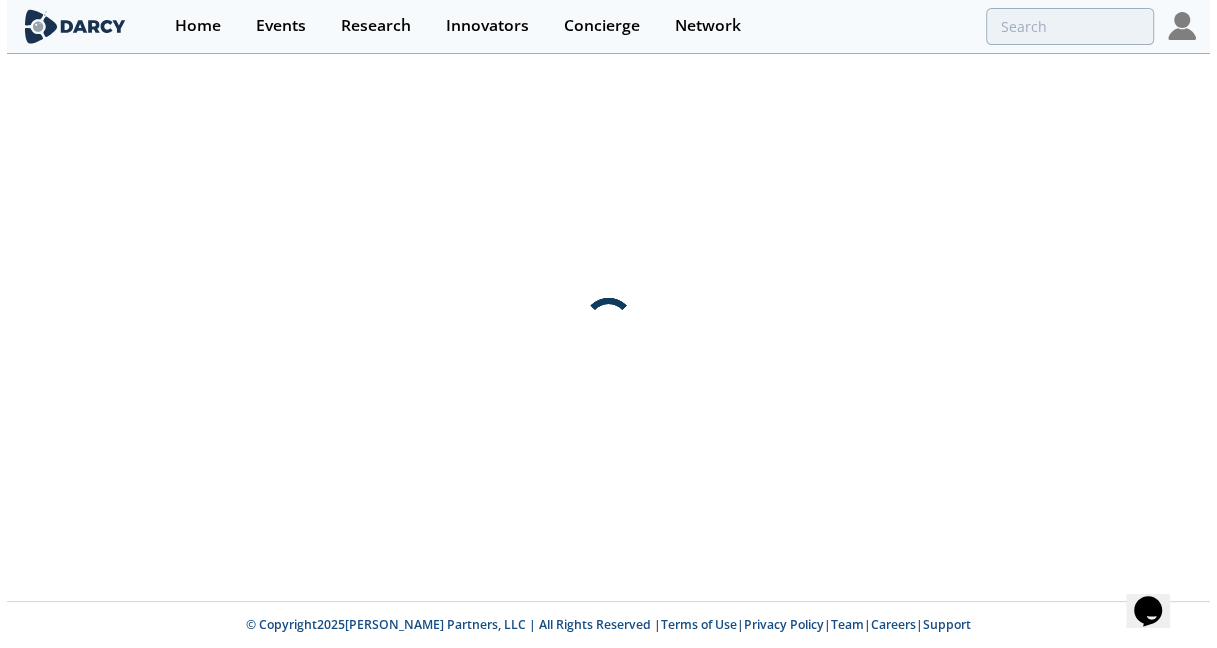 scroll, scrollTop: 0, scrollLeft: 0, axis: both 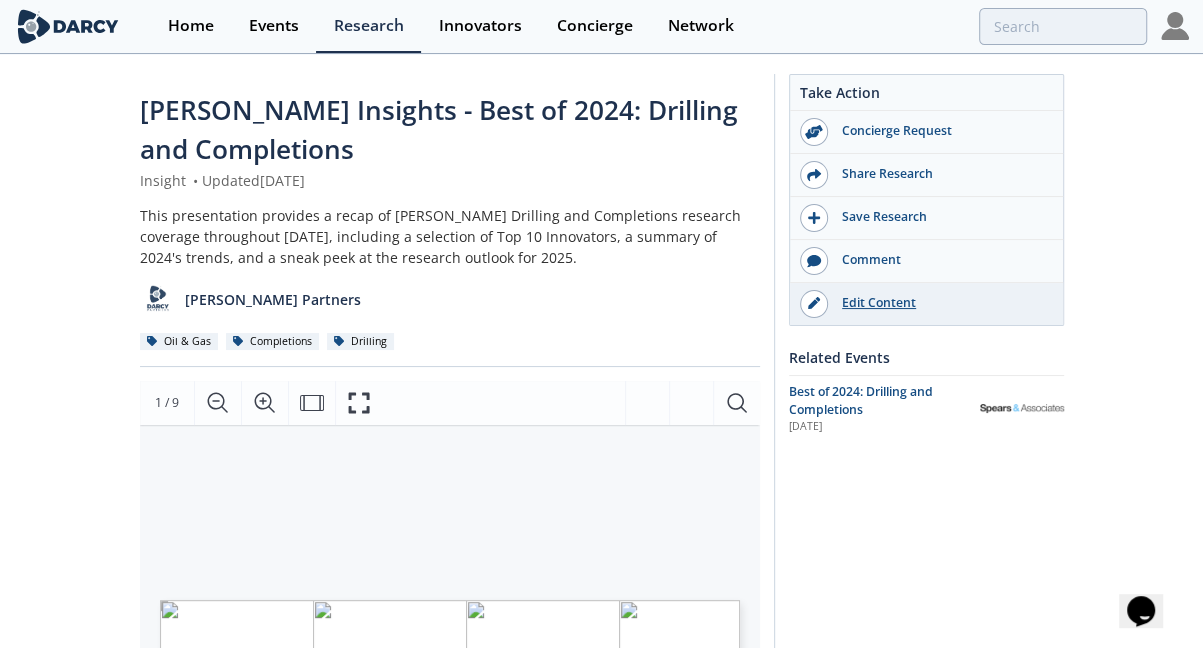 click on "Edit Content" at bounding box center (940, 303) 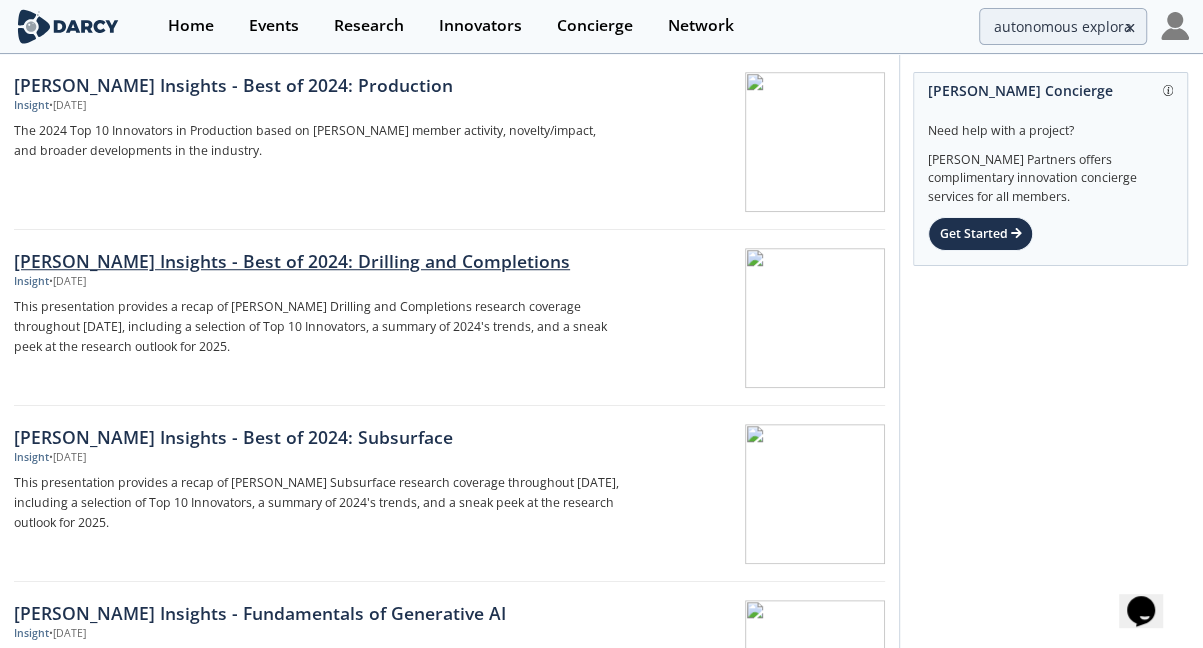 scroll, scrollTop: 800, scrollLeft: 0, axis: vertical 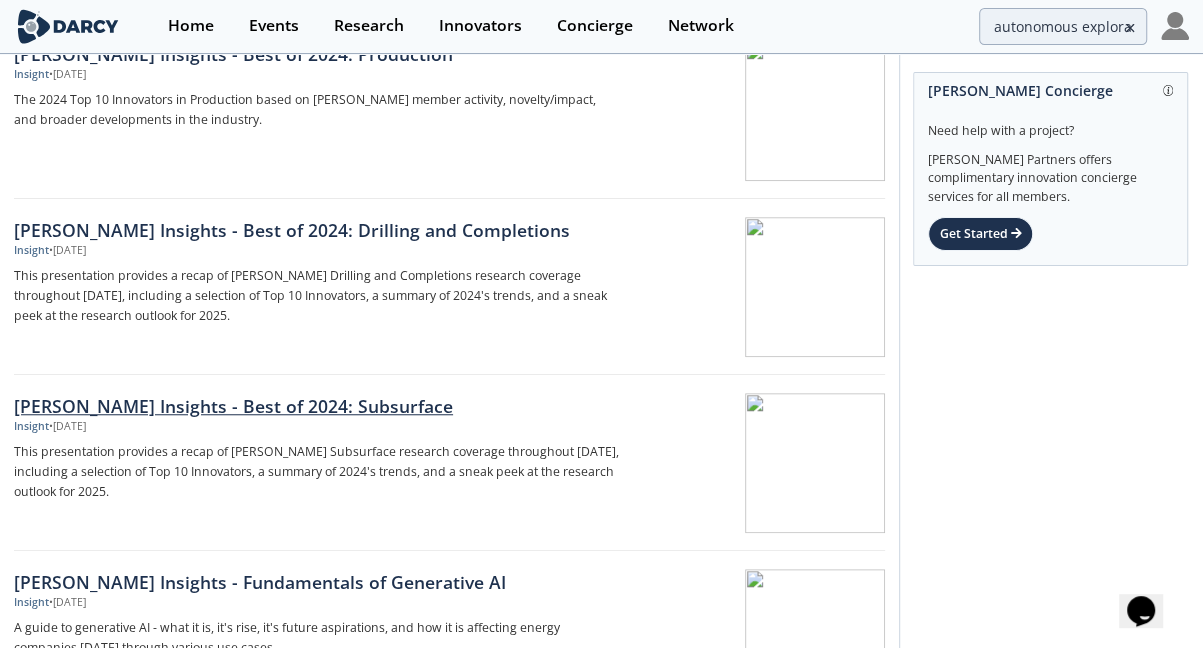 click on "Darcy Insights - Best of 2024: Subsurface" at bounding box center (316, 406) 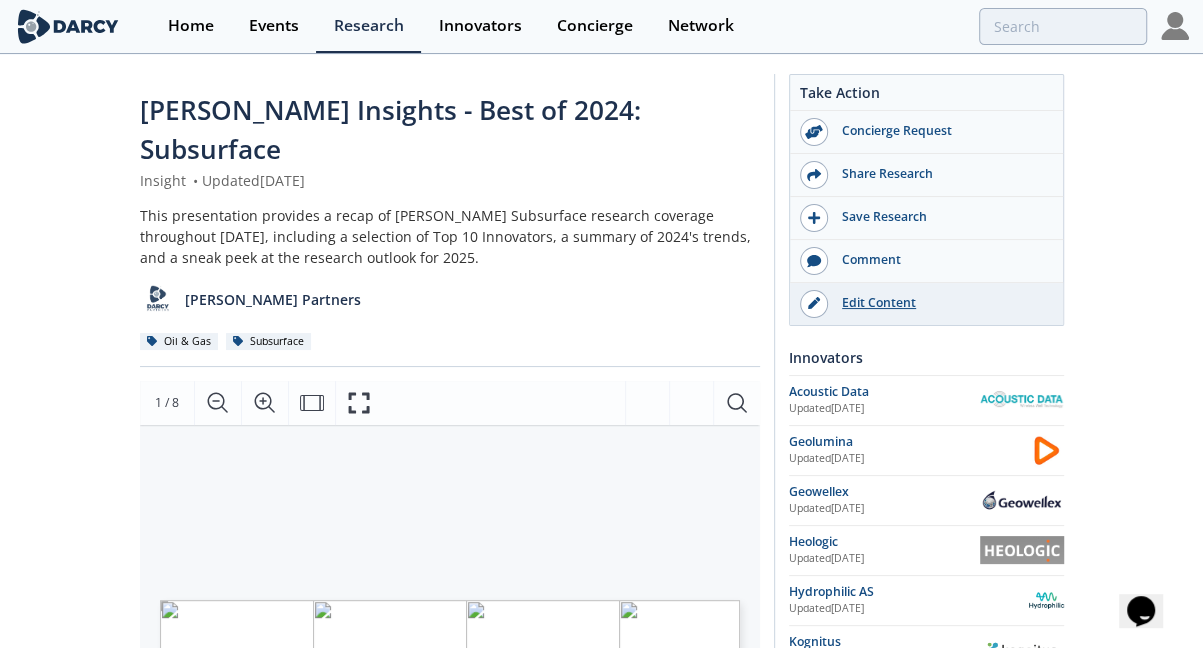 click on "Edit Content" at bounding box center [926, 304] 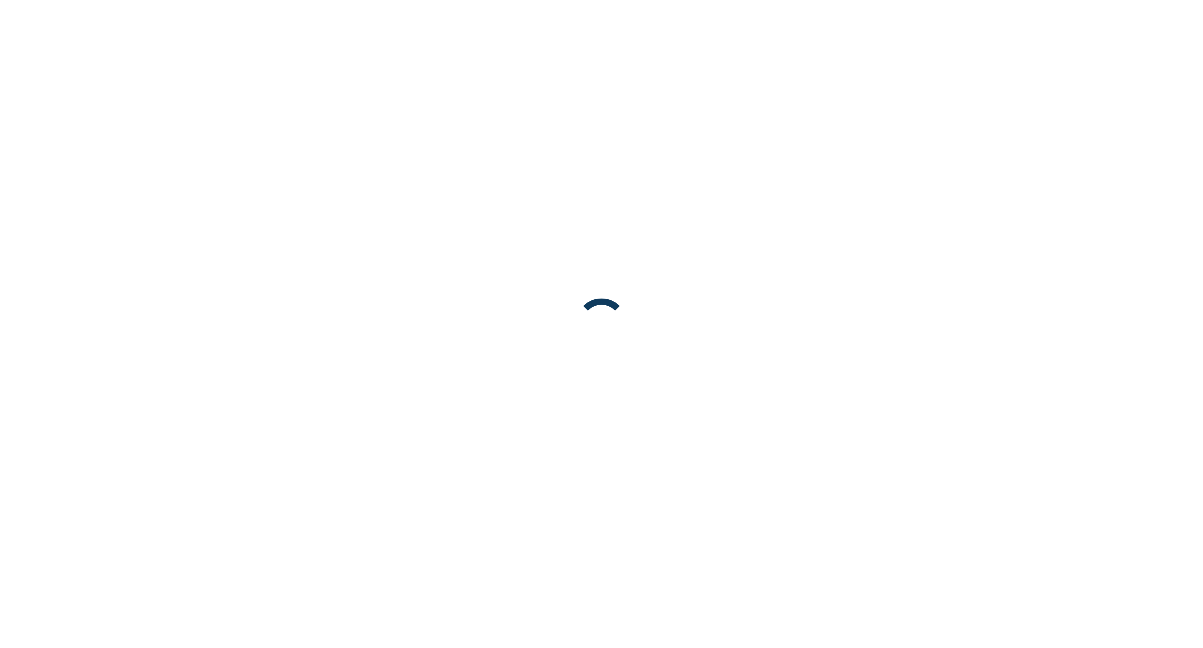 scroll, scrollTop: 0, scrollLeft: 0, axis: both 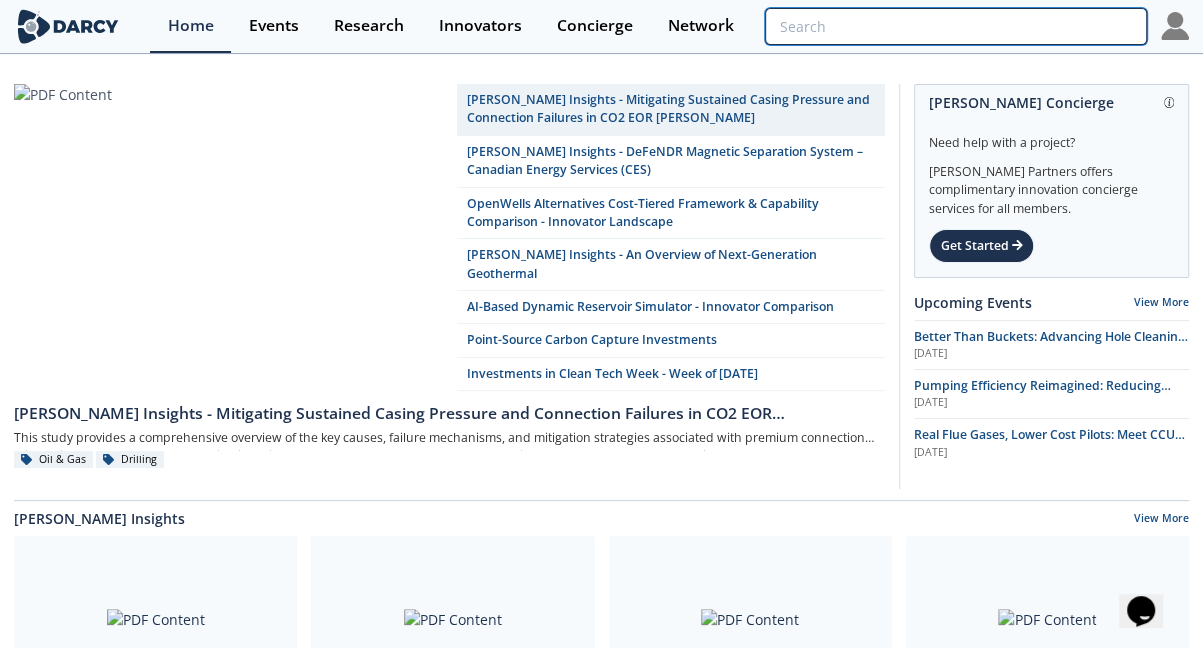 click at bounding box center [956, 26] 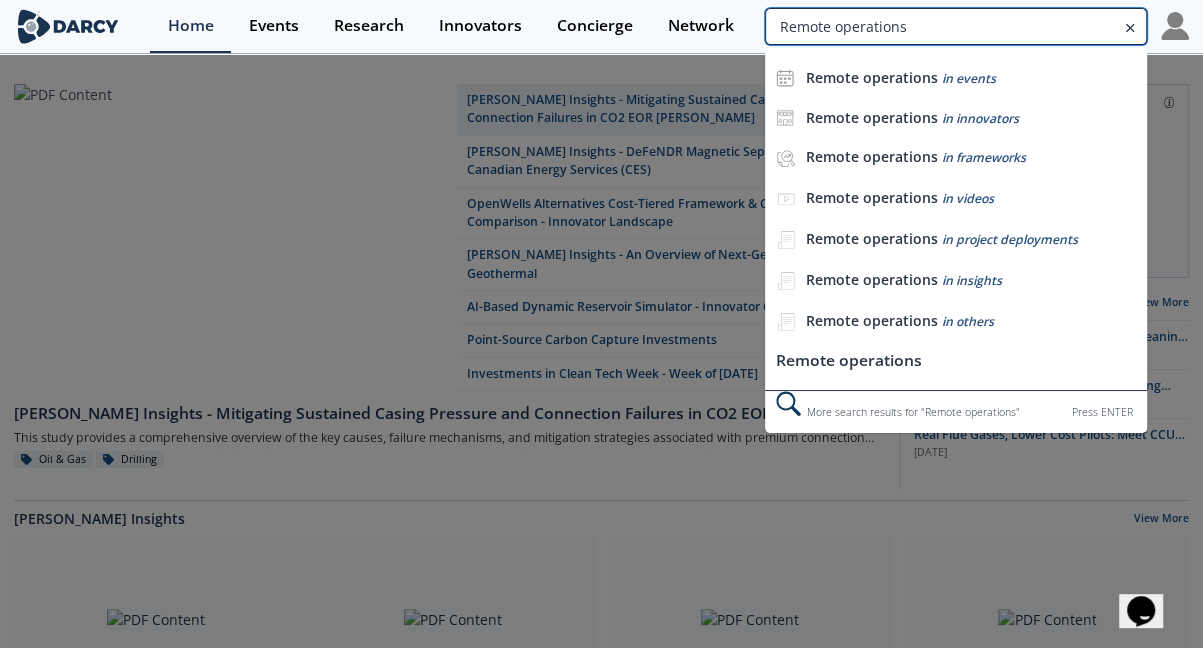 type on "Remote operations" 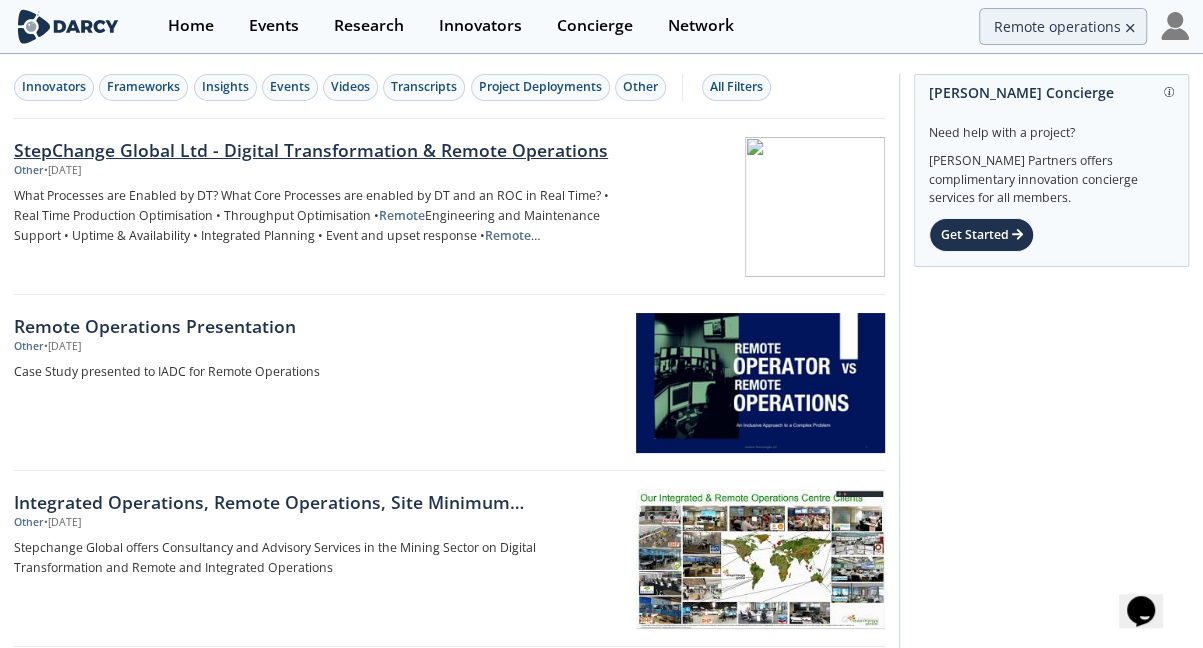 click on "StepChange Global Ltd - Digital Transformation & Remote Operations" at bounding box center (316, 150) 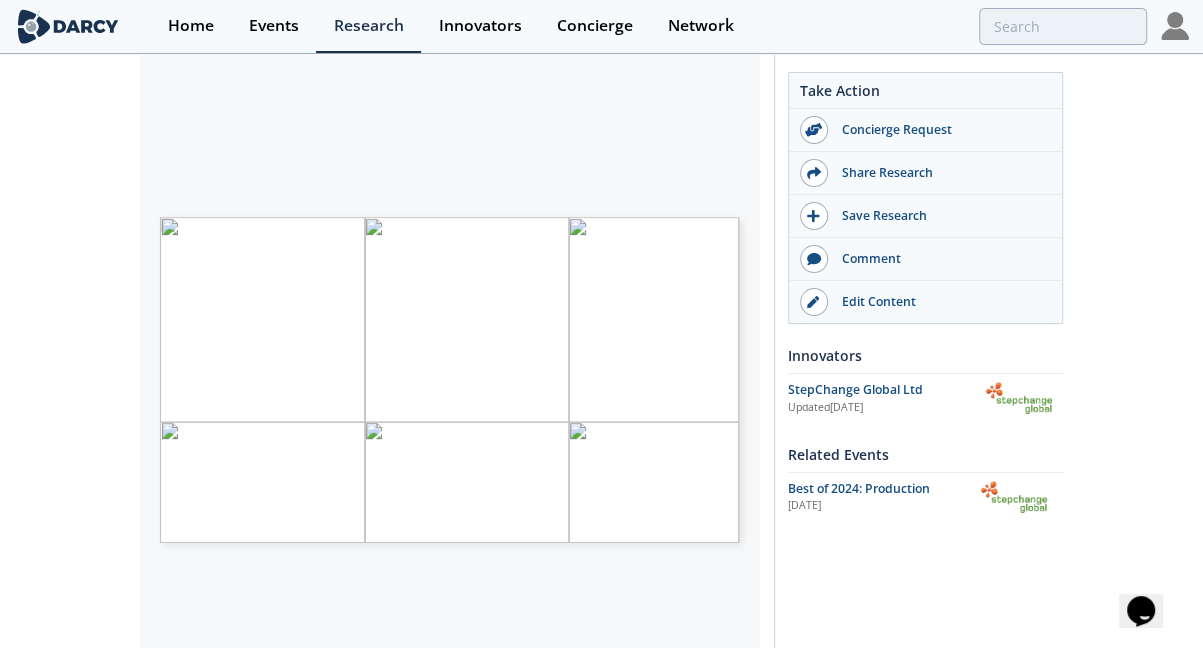 scroll, scrollTop: 400, scrollLeft: 0, axis: vertical 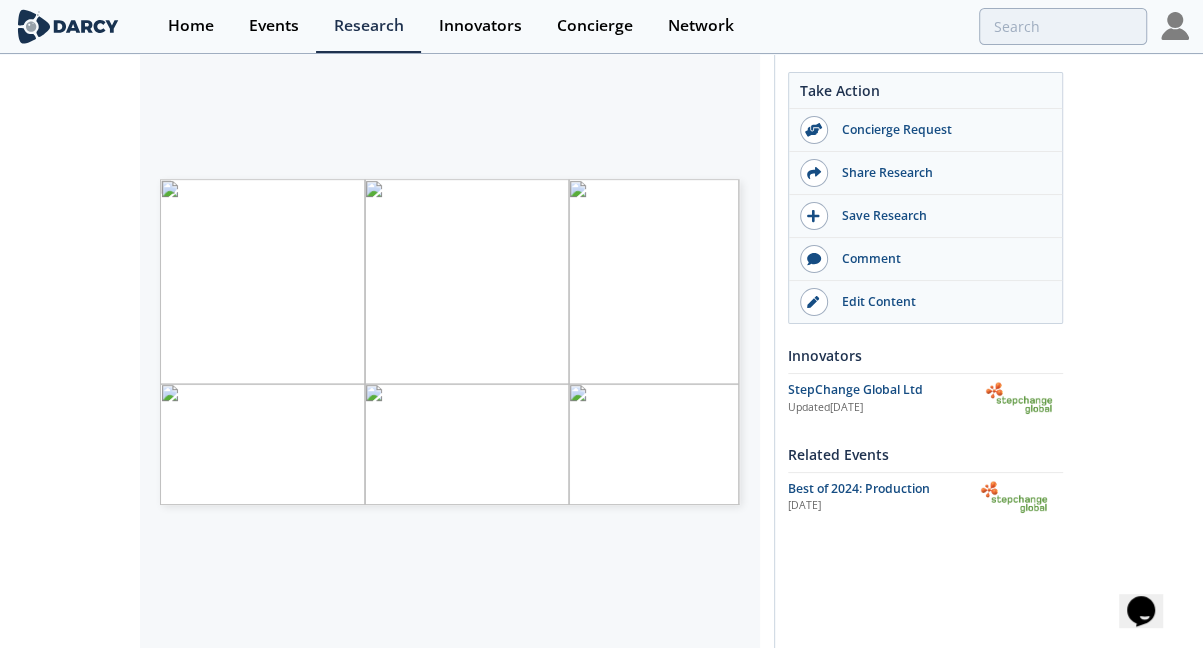 type on "Remote operations" 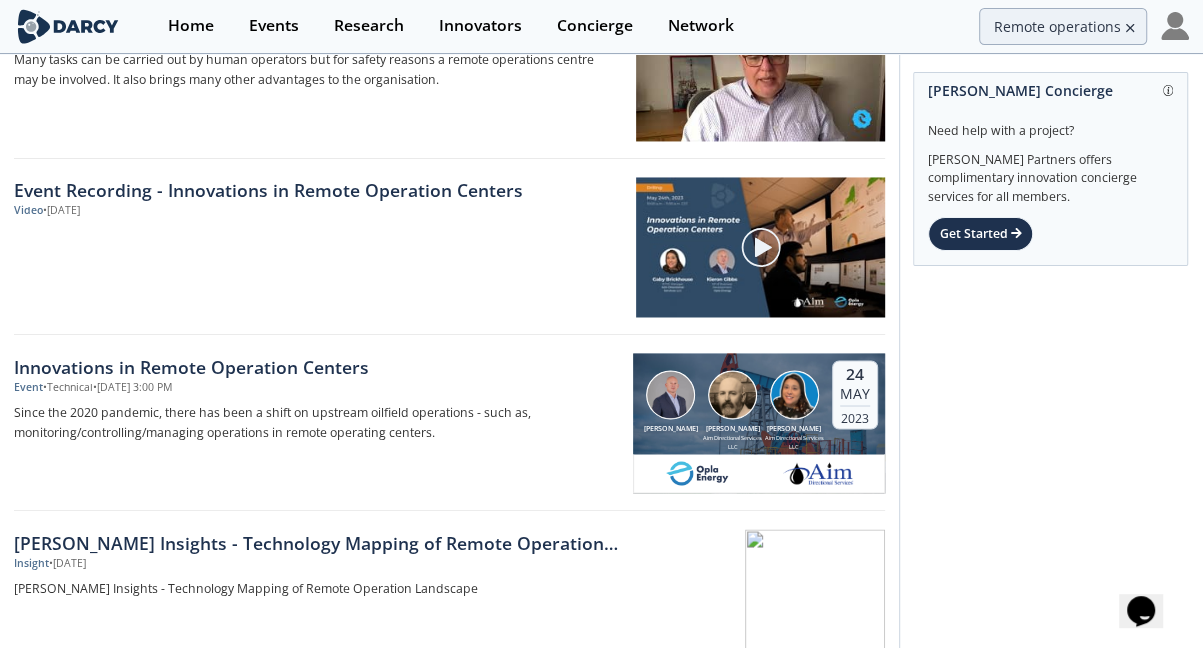 scroll, scrollTop: 1900, scrollLeft: 0, axis: vertical 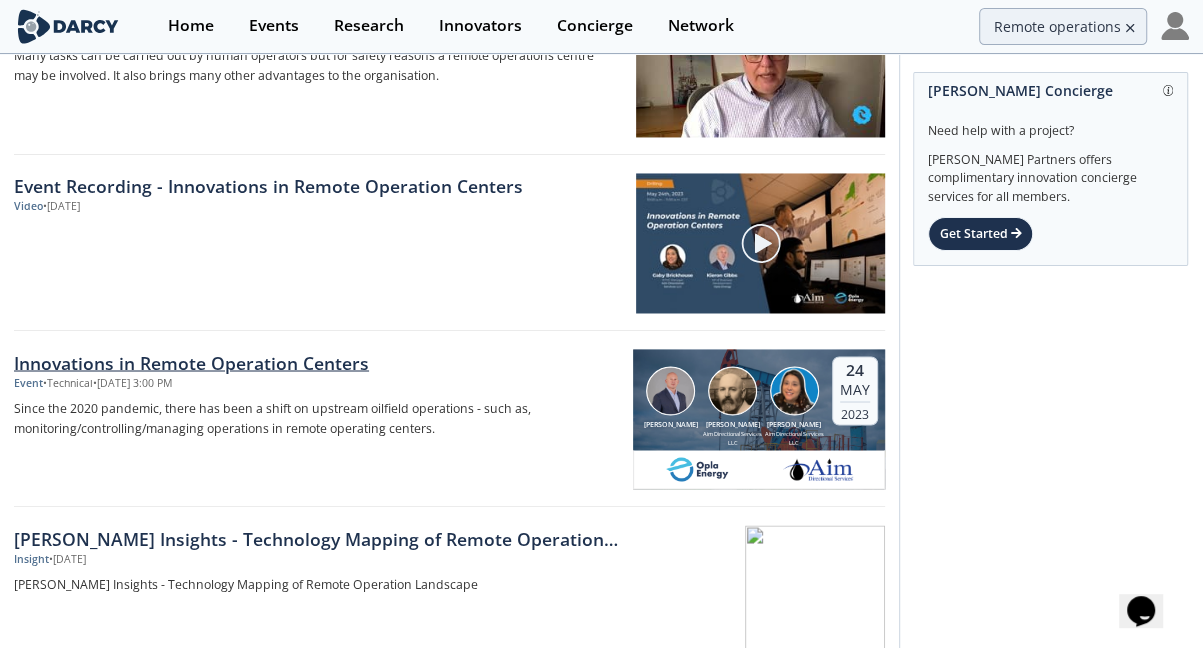 click on "Innovations in Remote Operation Centers" at bounding box center (316, 362) 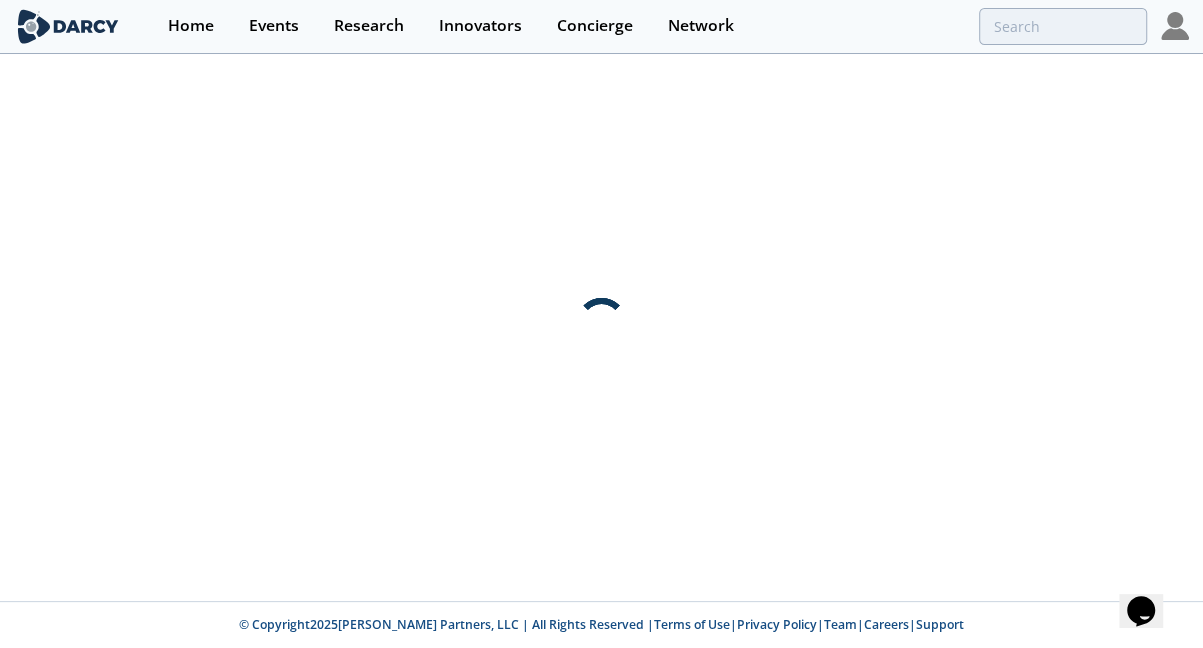 scroll, scrollTop: 0, scrollLeft: 0, axis: both 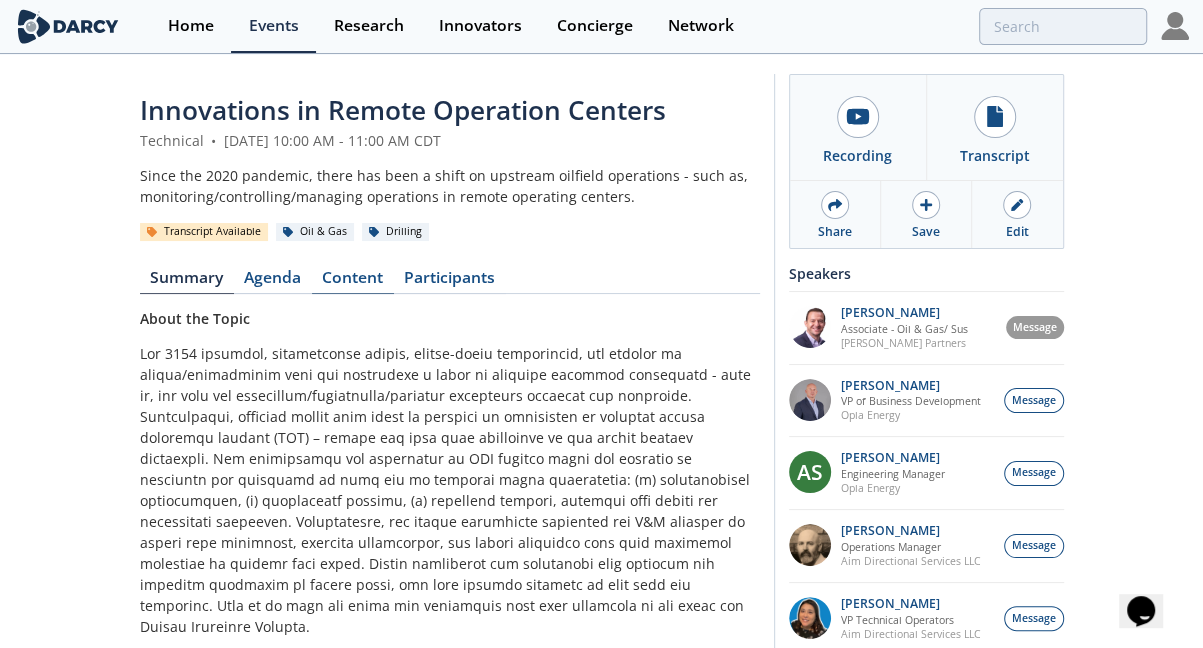 click on "Content" at bounding box center (353, 282) 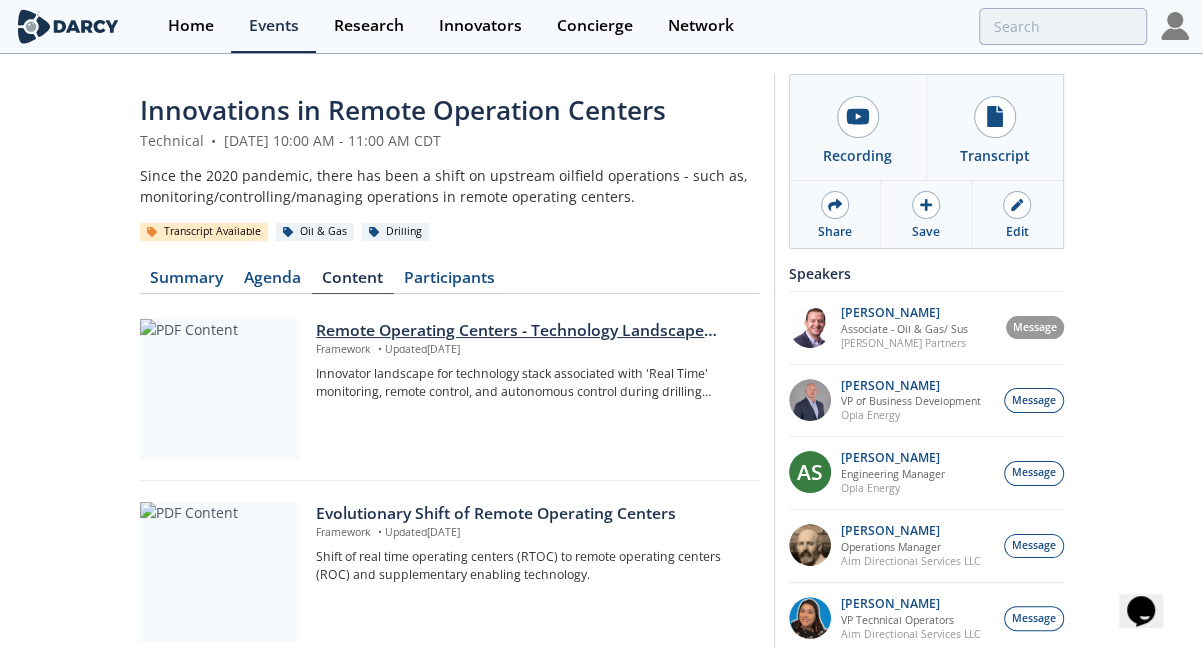 click on "Remote Operating Centers - Technology Landscape Update" at bounding box center [530, 331] 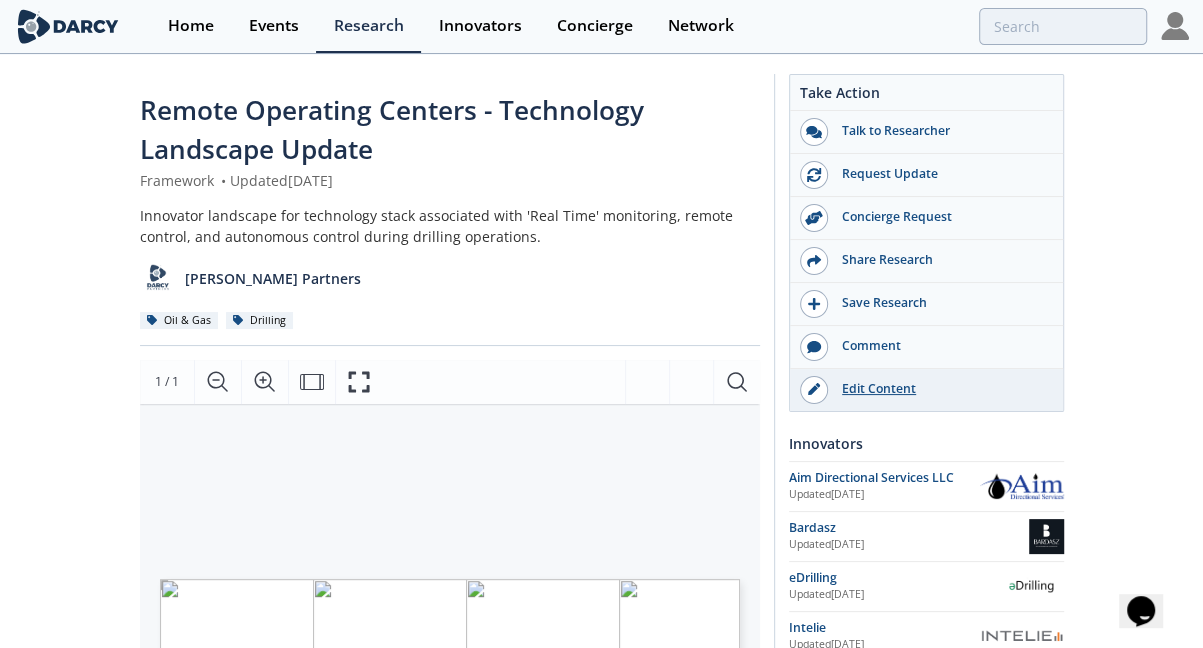 click on "Edit Content" at bounding box center (926, 390) 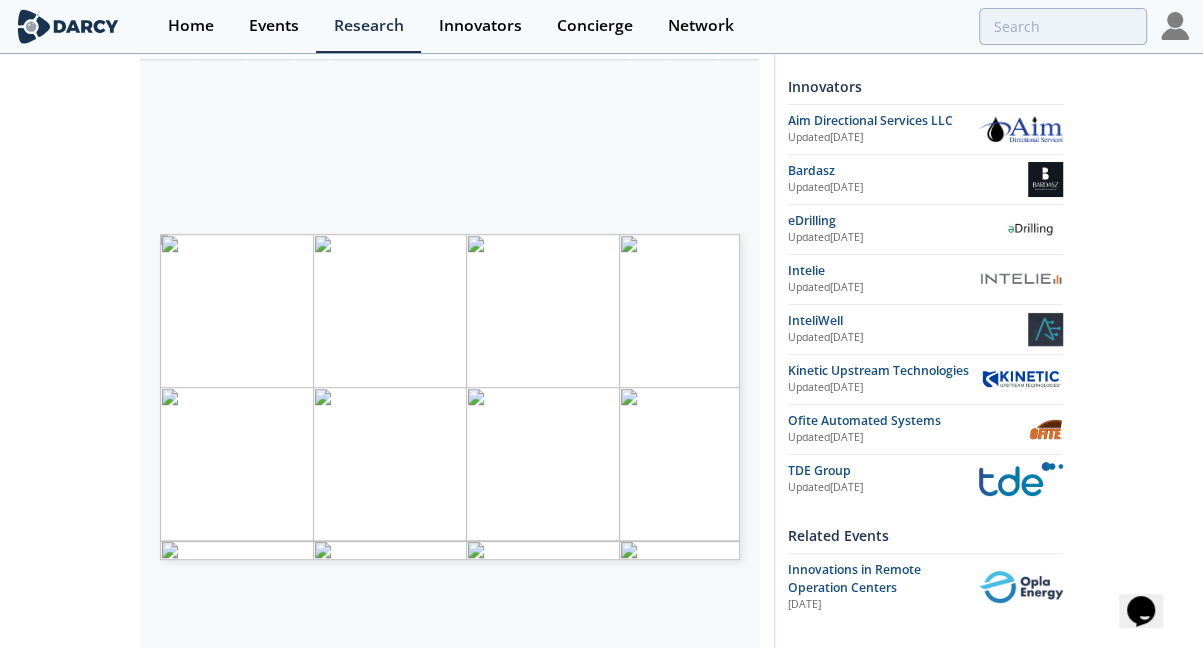 scroll, scrollTop: 400, scrollLeft: 0, axis: vertical 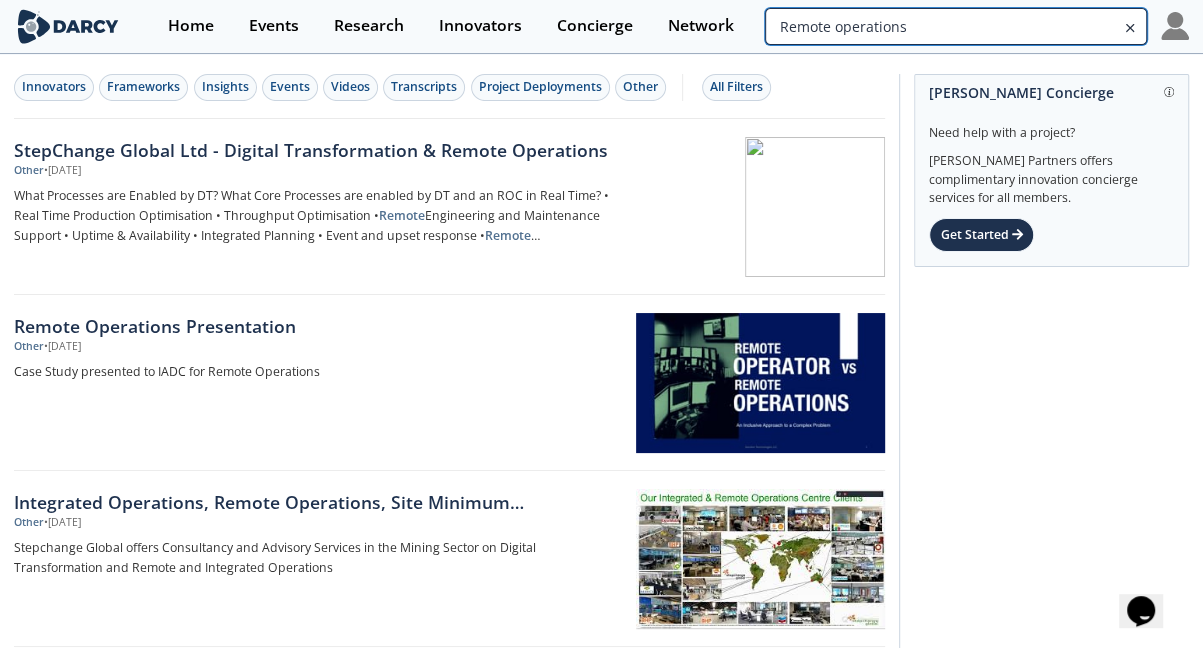 click on "Remote operations" at bounding box center [956, 26] 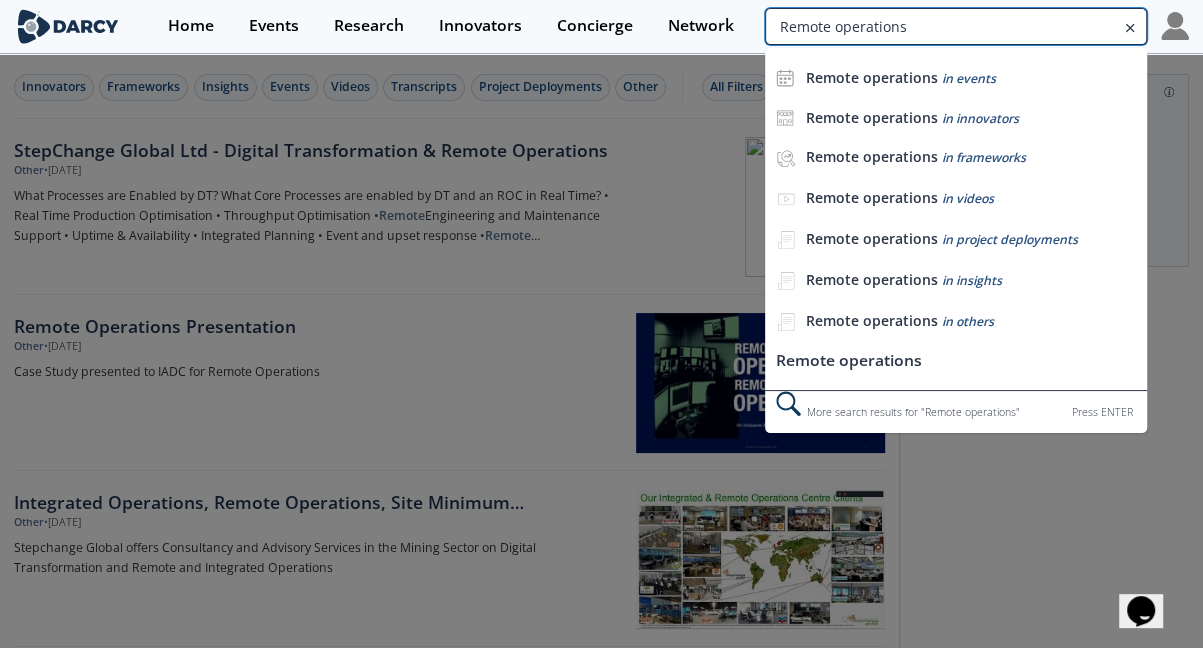 click on "Remote operations" at bounding box center (956, 26) 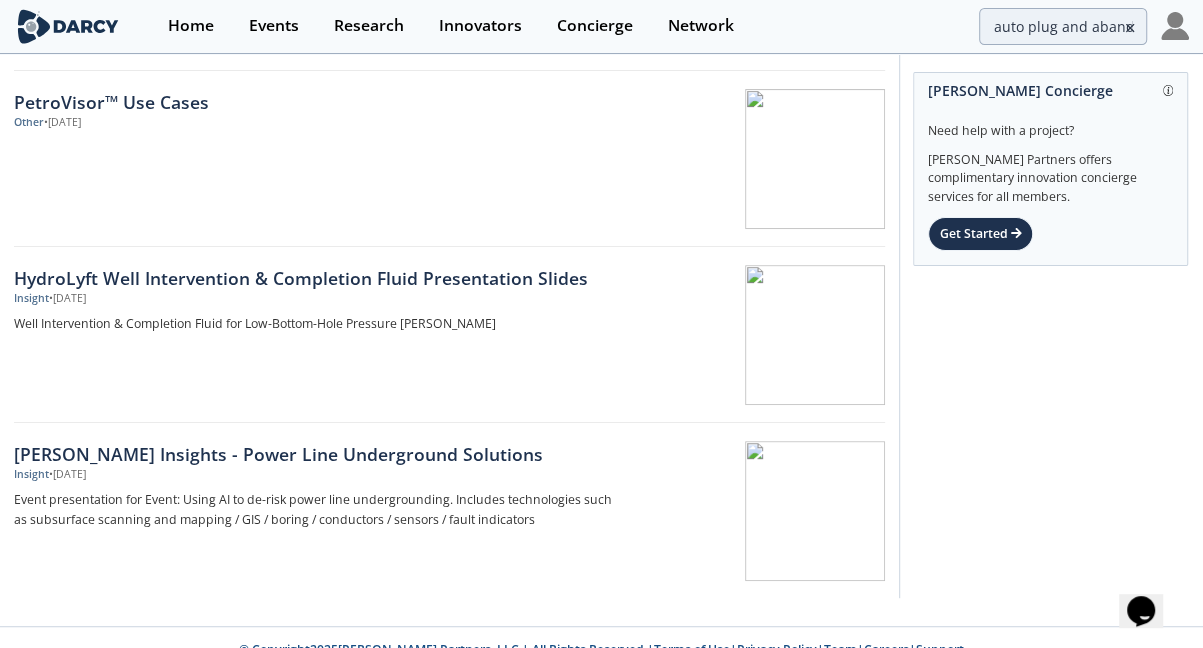 scroll, scrollTop: 421, scrollLeft: 0, axis: vertical 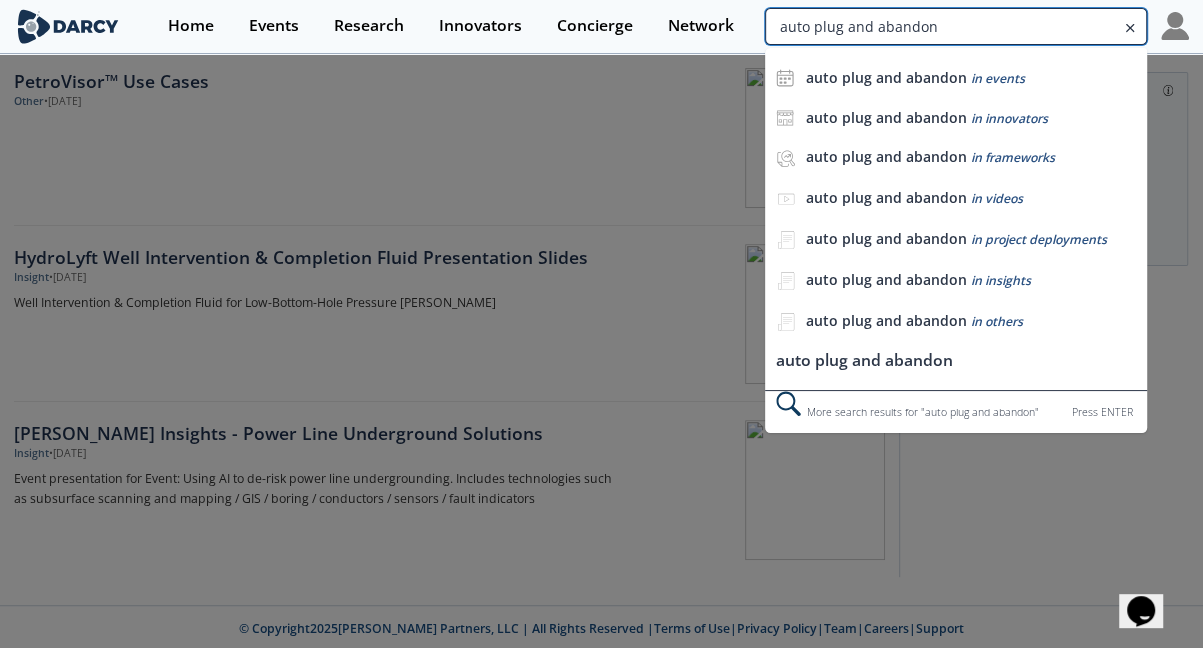 drag, startPoint x: 995, startPoint y: 30, endPoint x: 1291, endPoint y: 70, distance: 298.69046 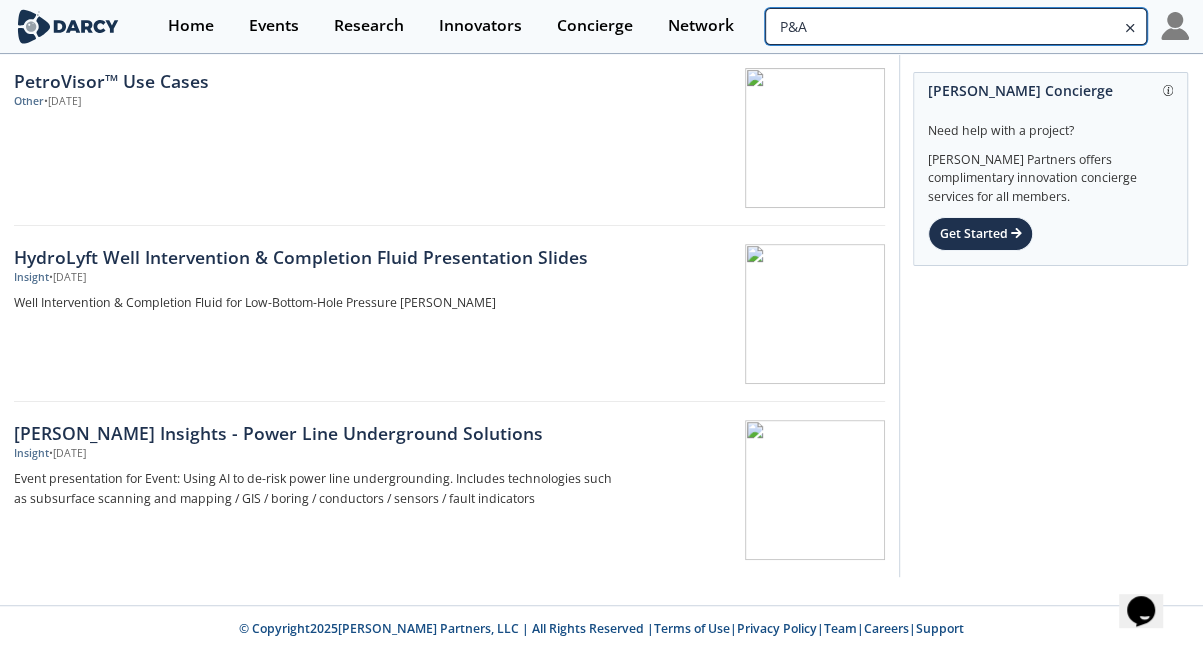 type on "P&A" 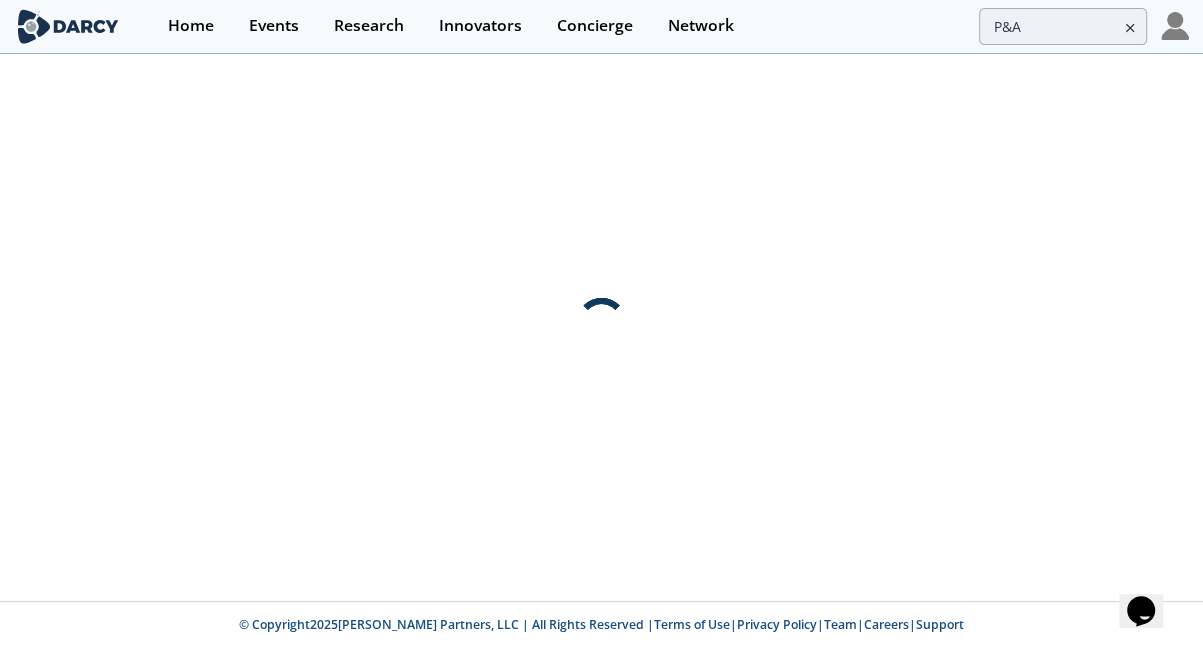 scroll, scrollTop: 0, scrollLeft: 0, axis: both 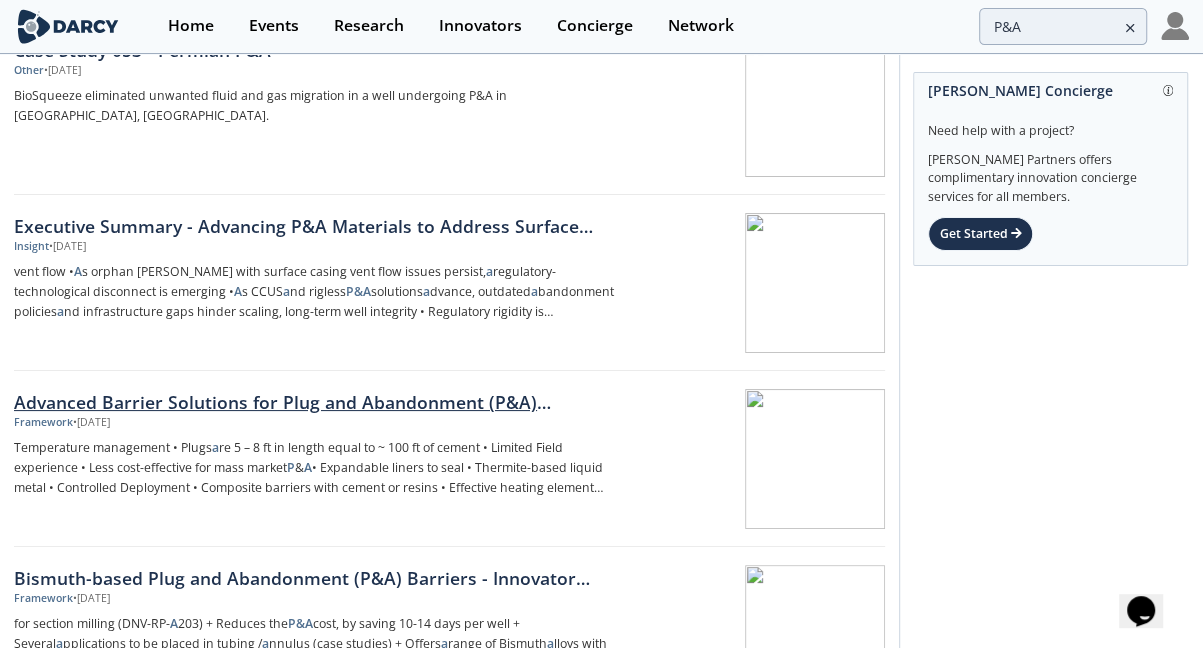 click on "Advanced Barrier Solutions for Plug and Abandonment (P&A) [PERSON_NAME] - Technology Landscape" at bounding box center [316, 402] 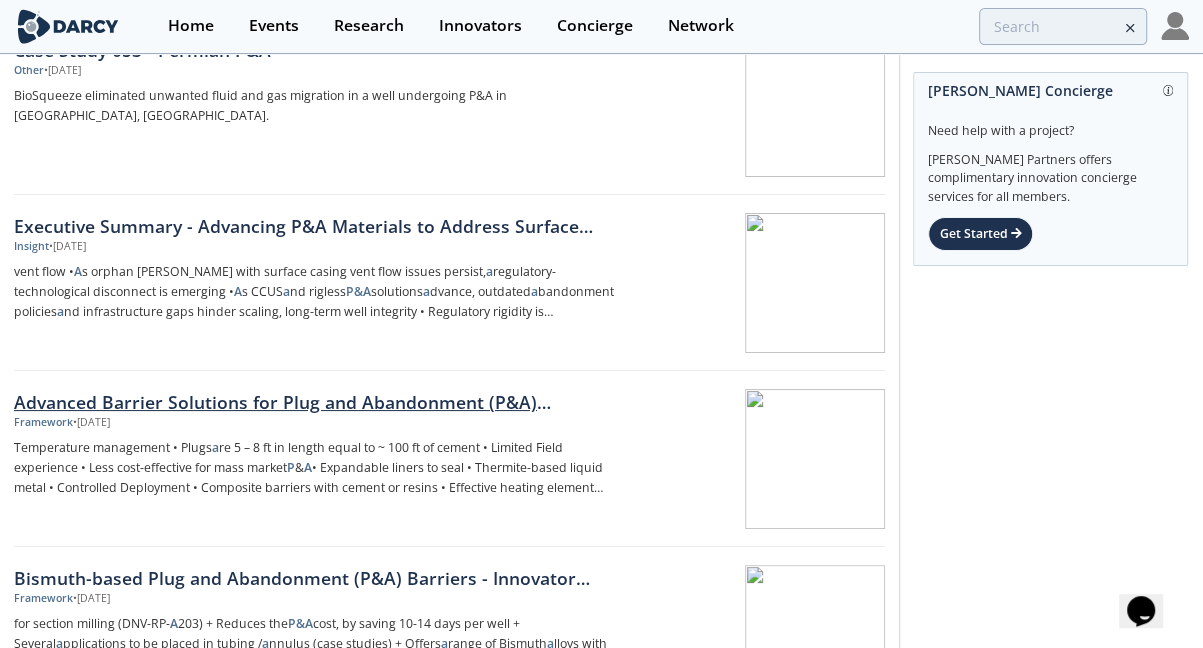 scroll, scrollTop: 0, scrollLeft: 0, axis: both 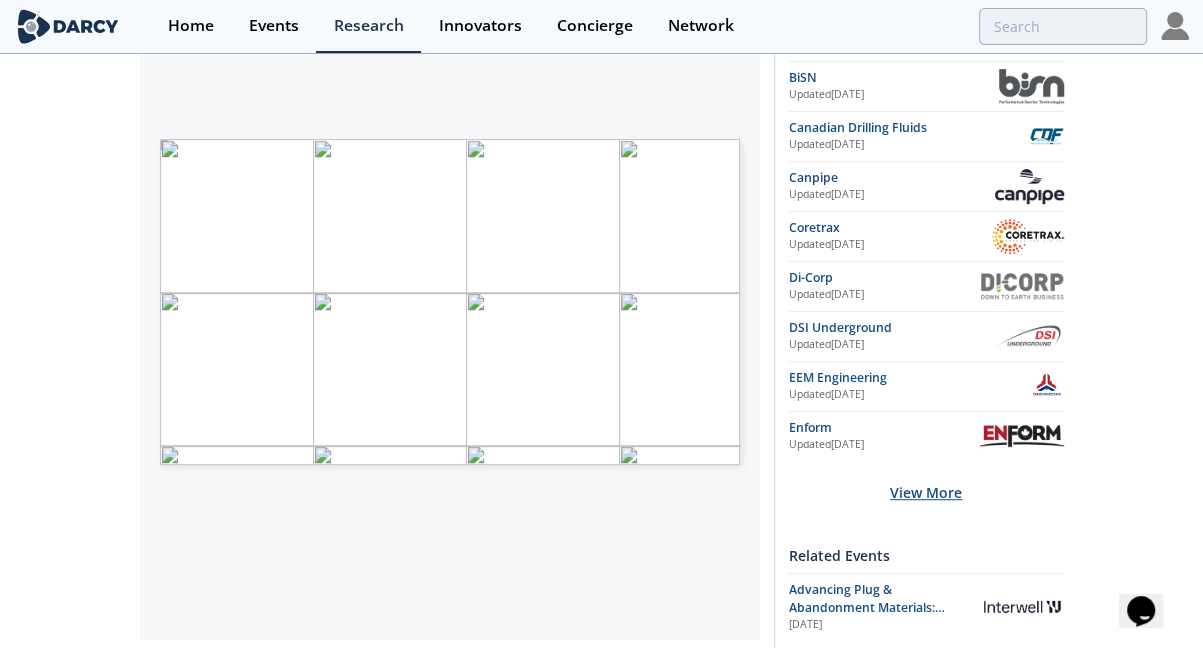 click on "View More" at bounding box center (926, 492) 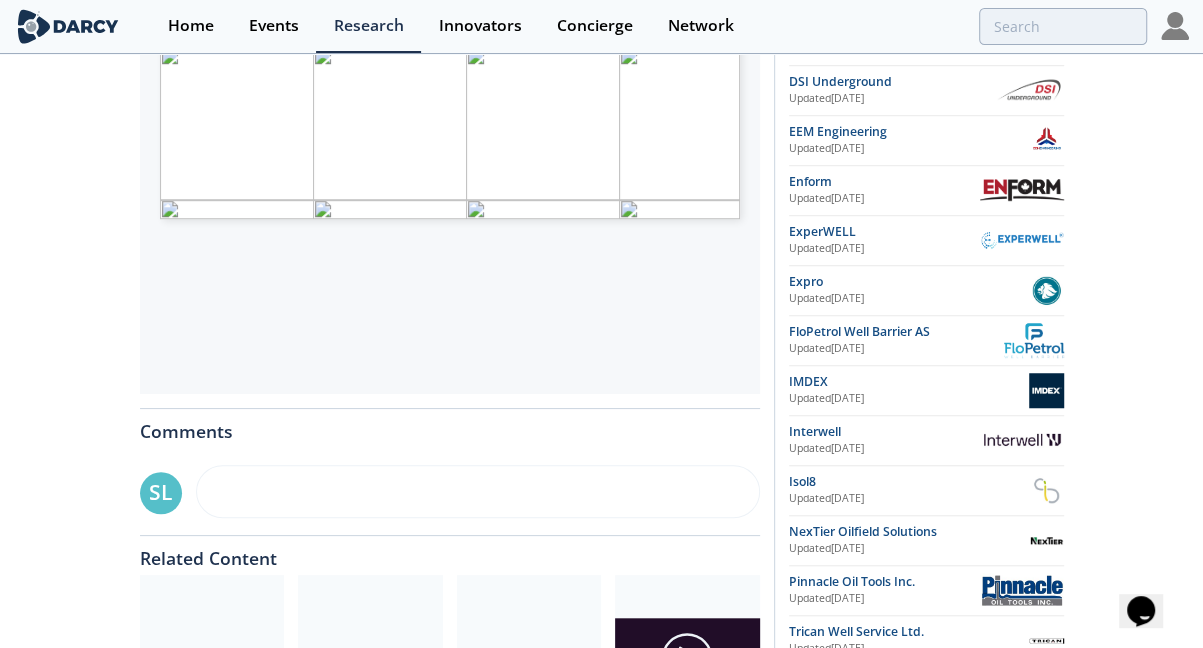 scroll, scrollTop: 800, scrollLeft: 0, axis: vertical 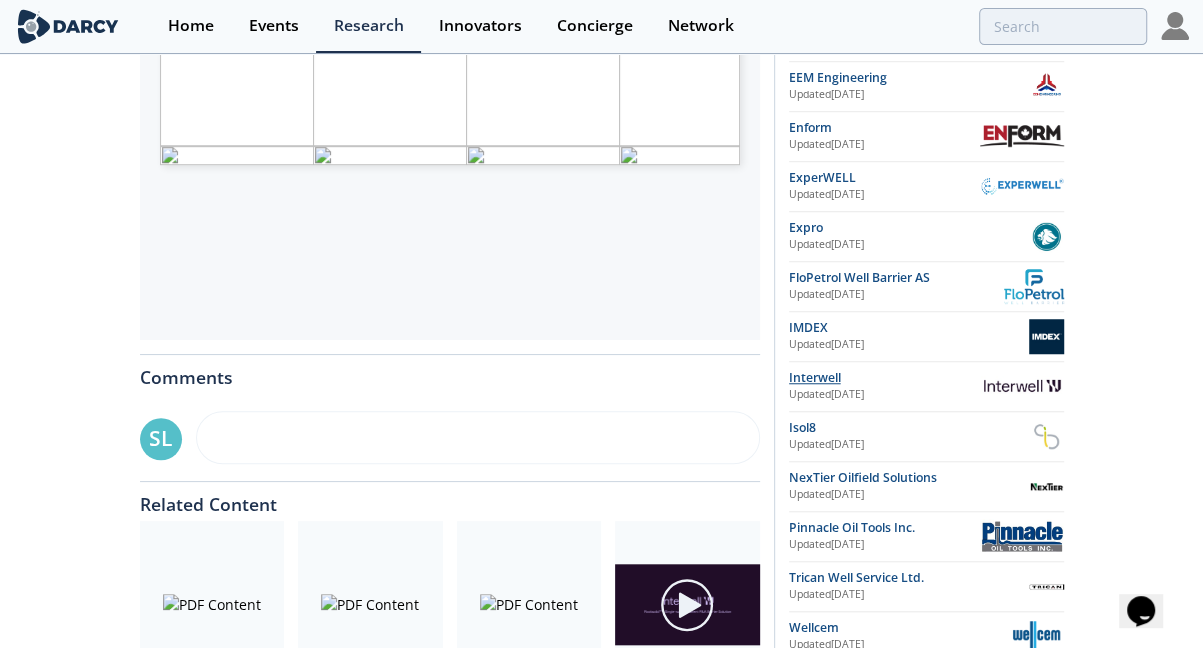 click on "Interwell" at bounding box center [884, 378] 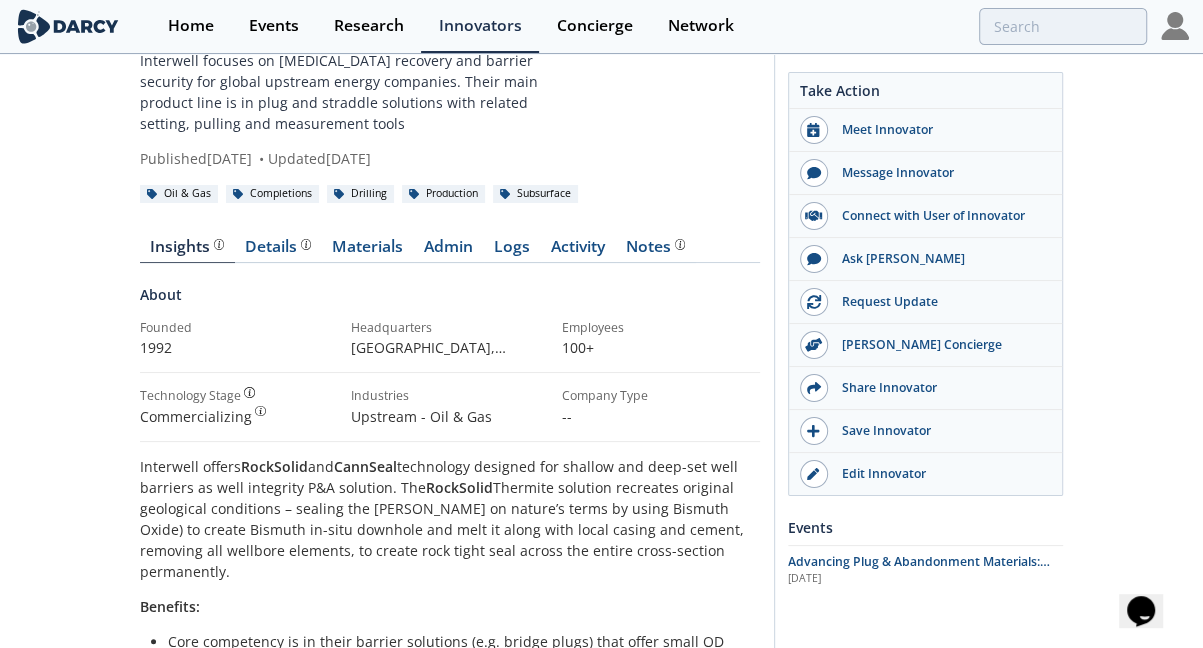 scroll, scrollTop: 200, scrollLeft: 0, axis: vertical 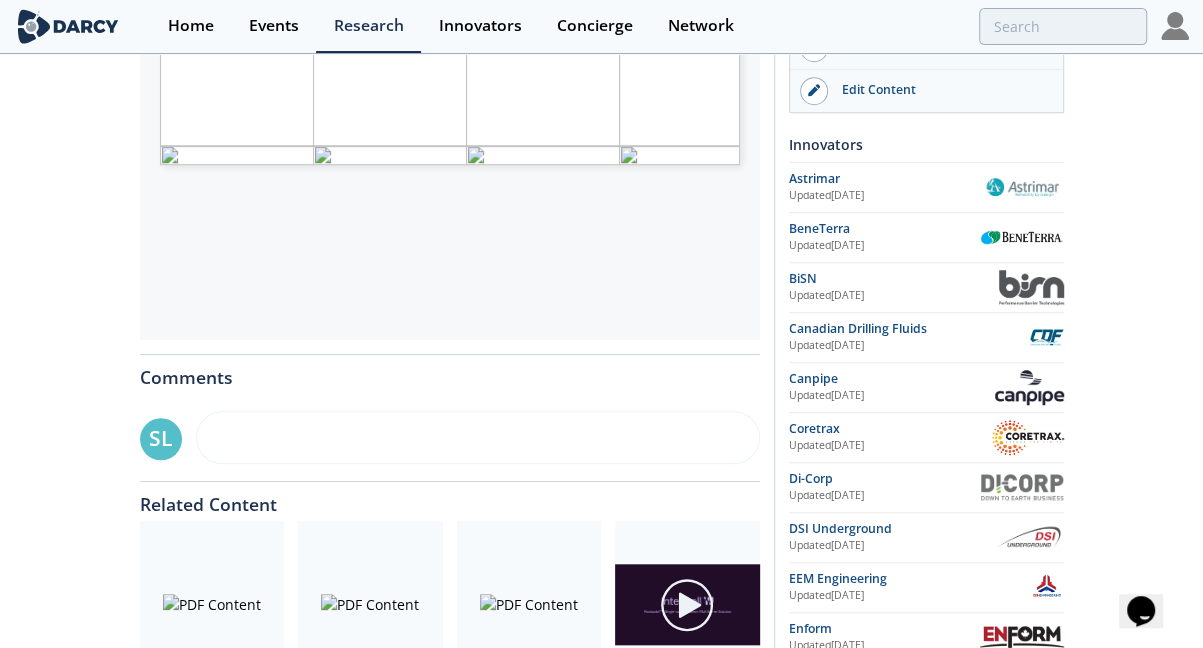 type on "P&A" 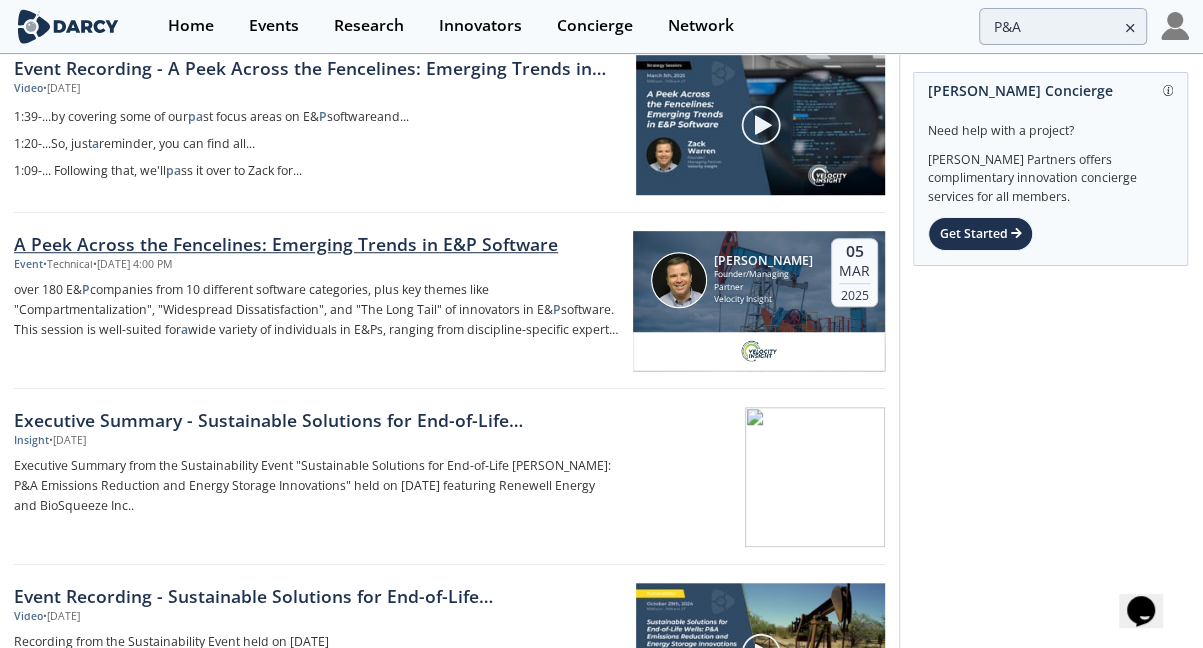 scroll, scrollTop: 900, scrollLeft: 0, axis: vertical 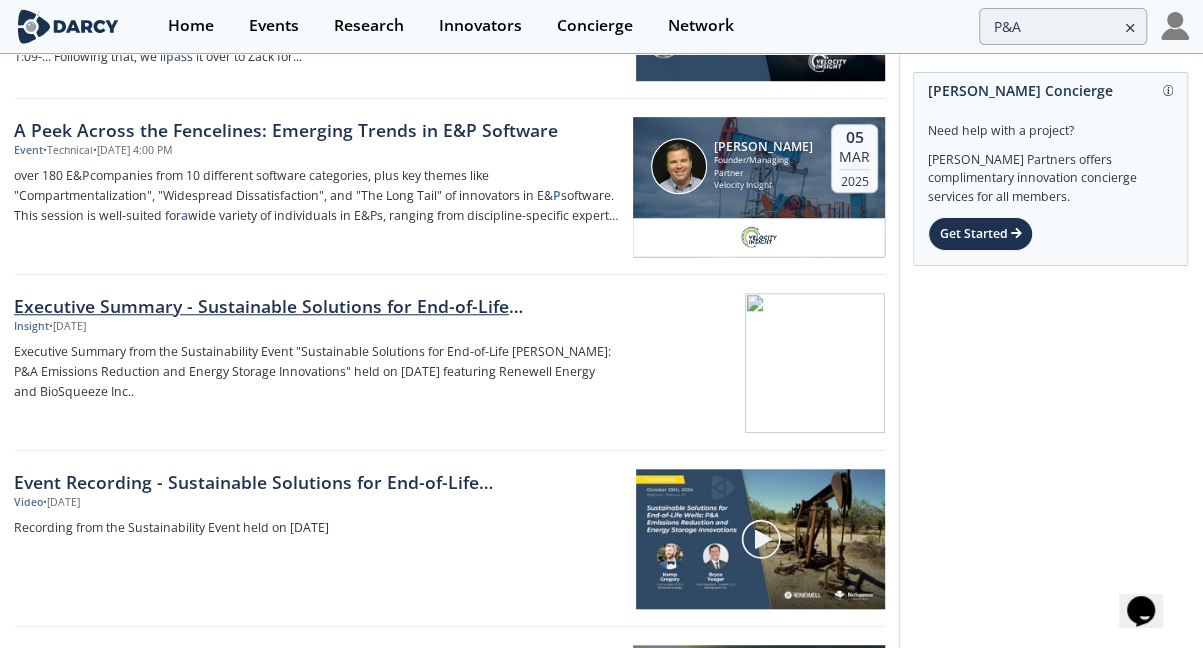click on "Insight
•  [DATE]" at bounding box center [316, 327] 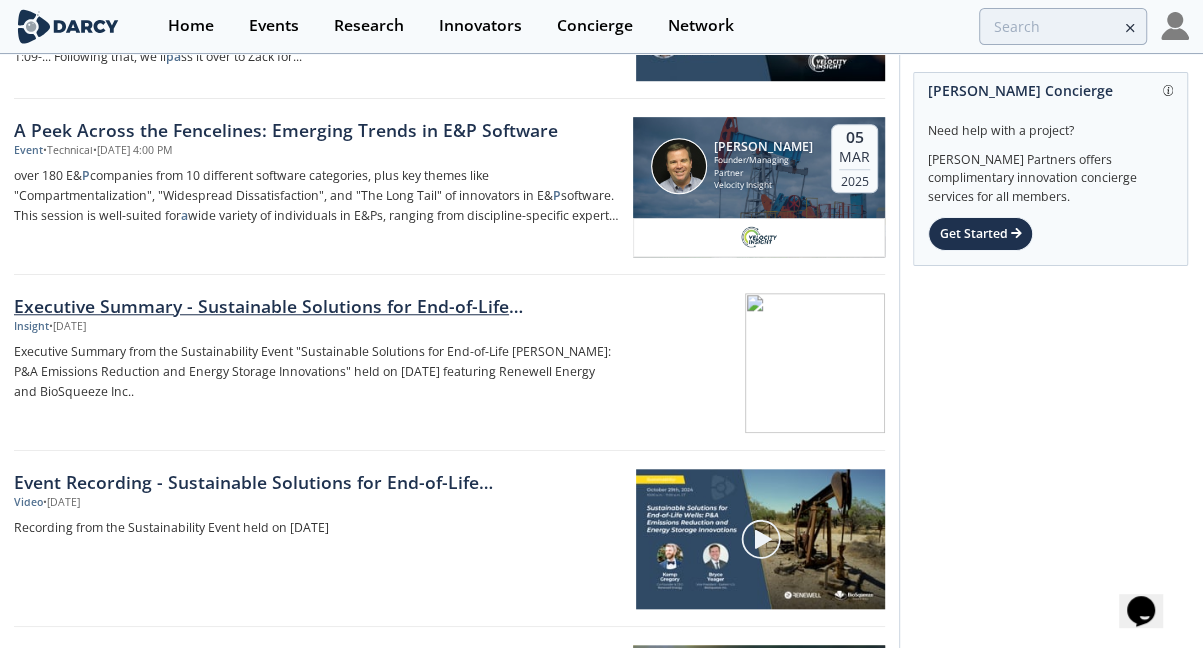 scroll, scrollTop: 0, scrollLeft: 0, axis: both 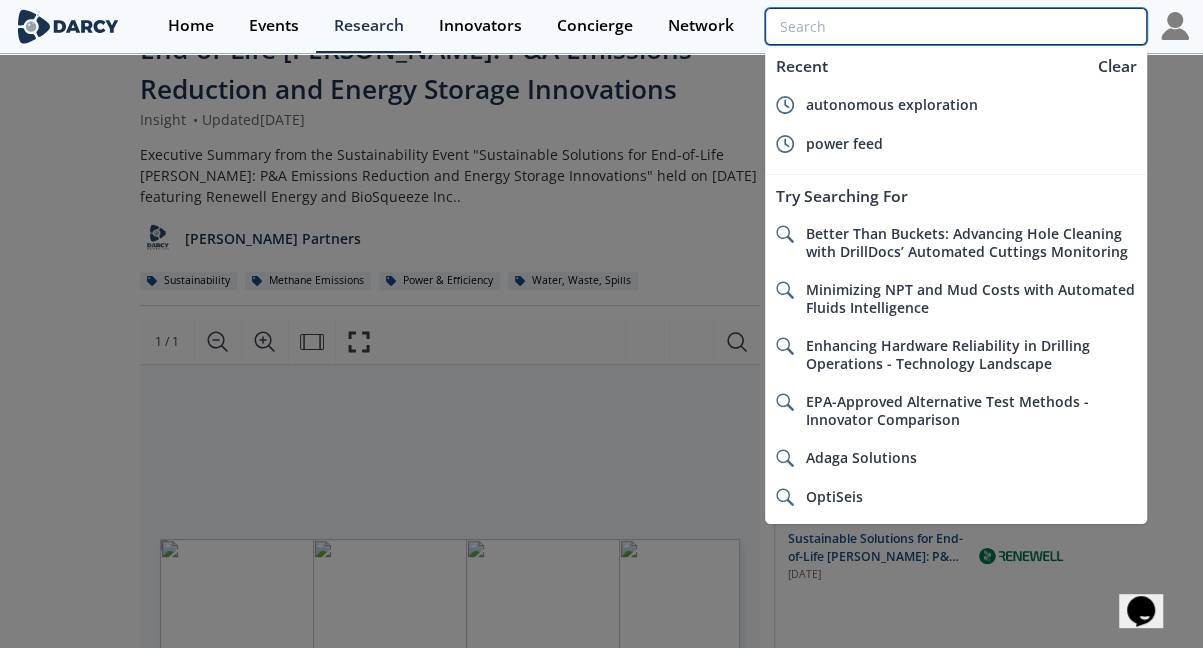 click at bounding box center (956, 26) 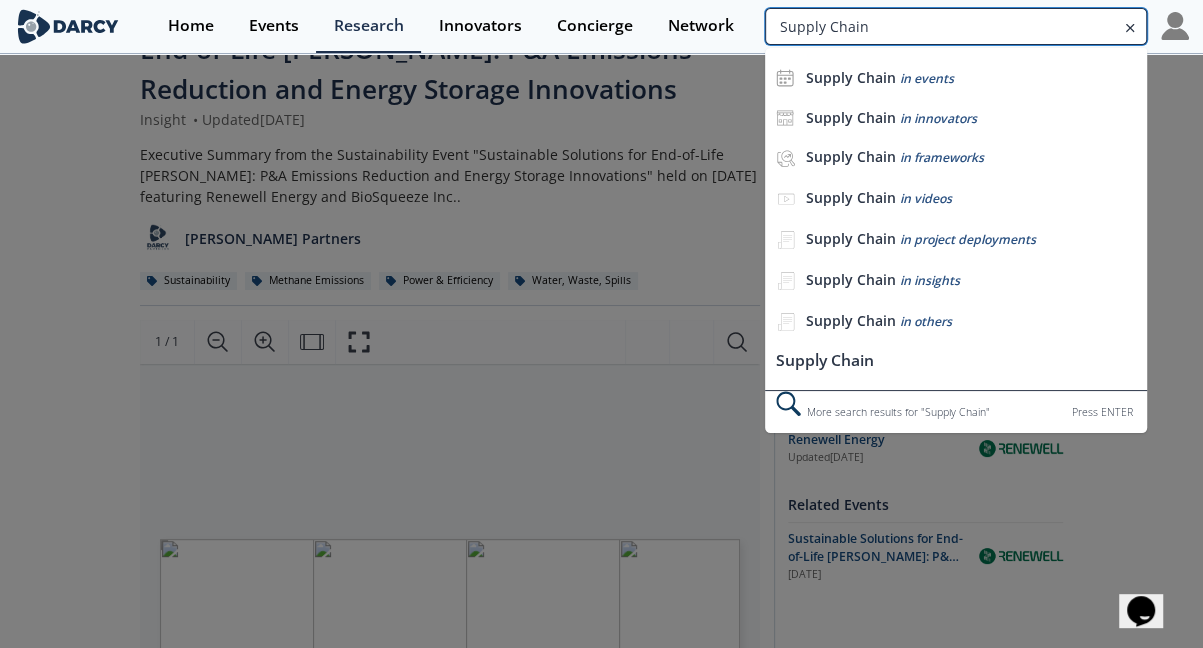 type on "Supply Chain" 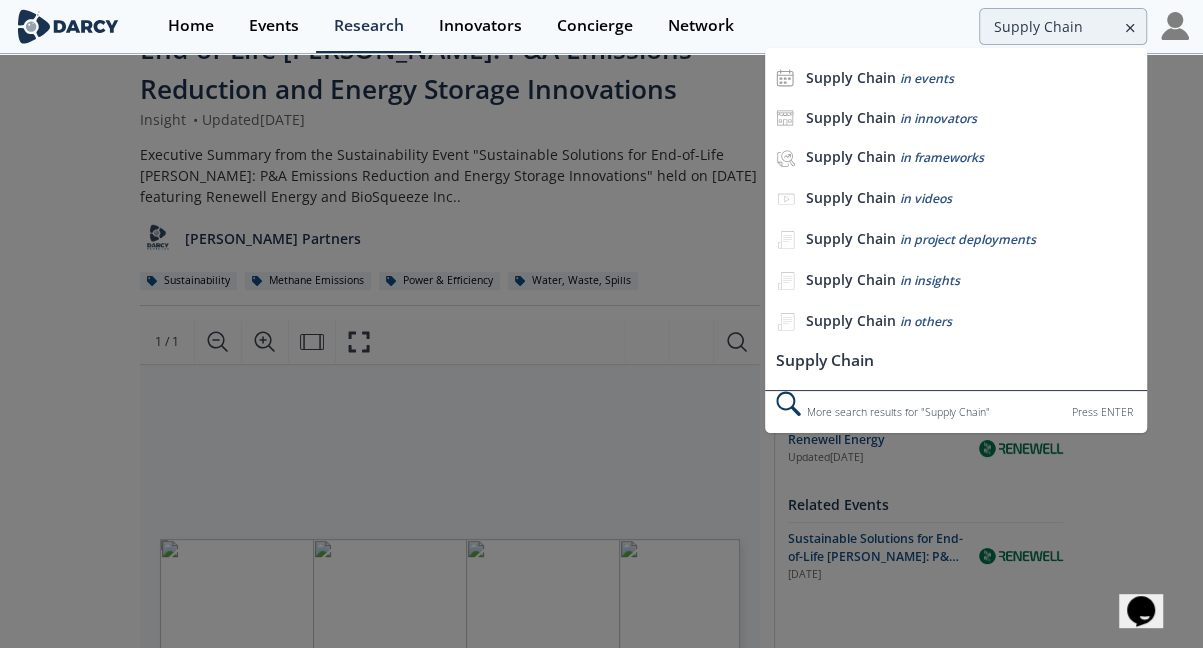 scroll, scrollTop: 0, scrollLeft: 0, axis: both 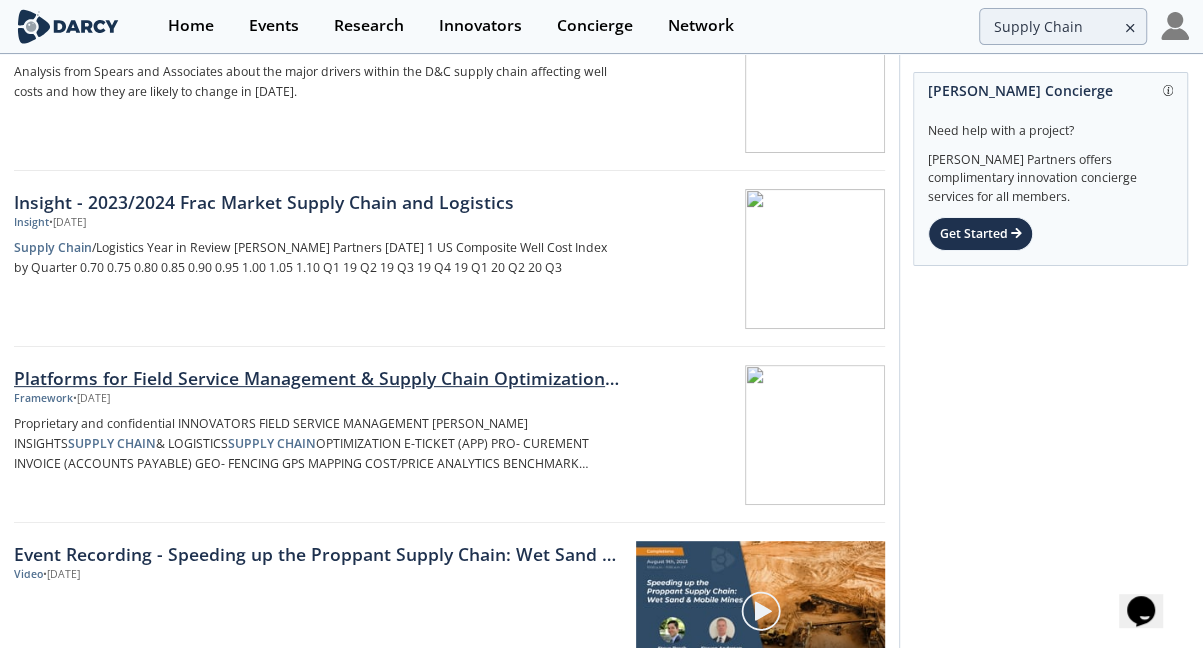 click on "Platforms for Field Service Management & Supply Chain Optimization - Innovator Landscape" at bounding box center (316, 378) 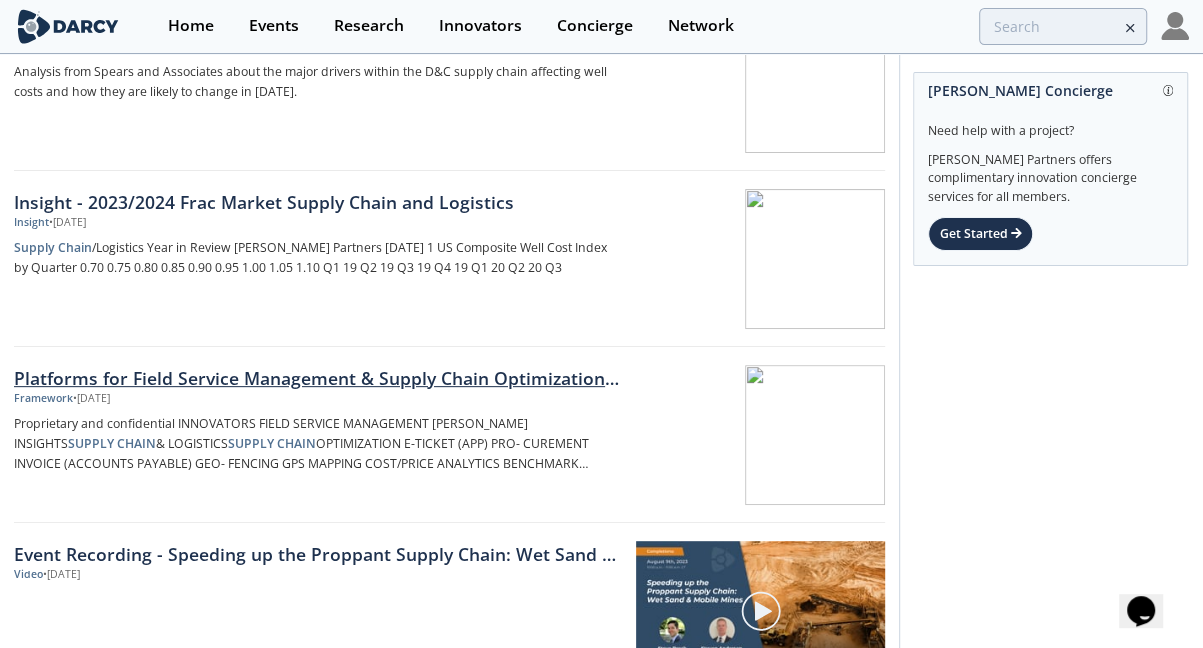 scroll, scrollTop: 0, scrollLeft: 0, axis: both 